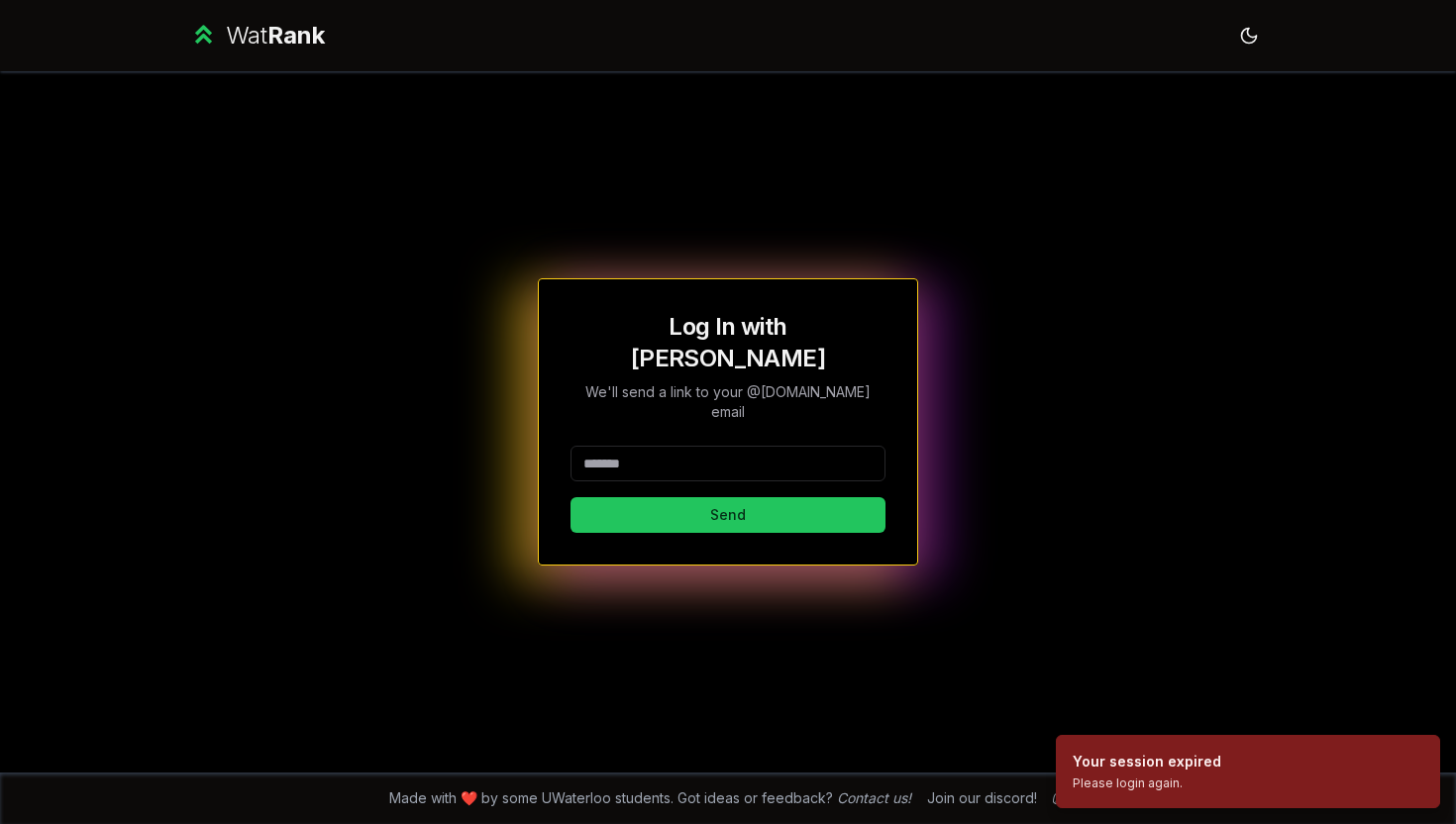 scroll, scrollTop: 0, scrollLeft: 0, axis: both 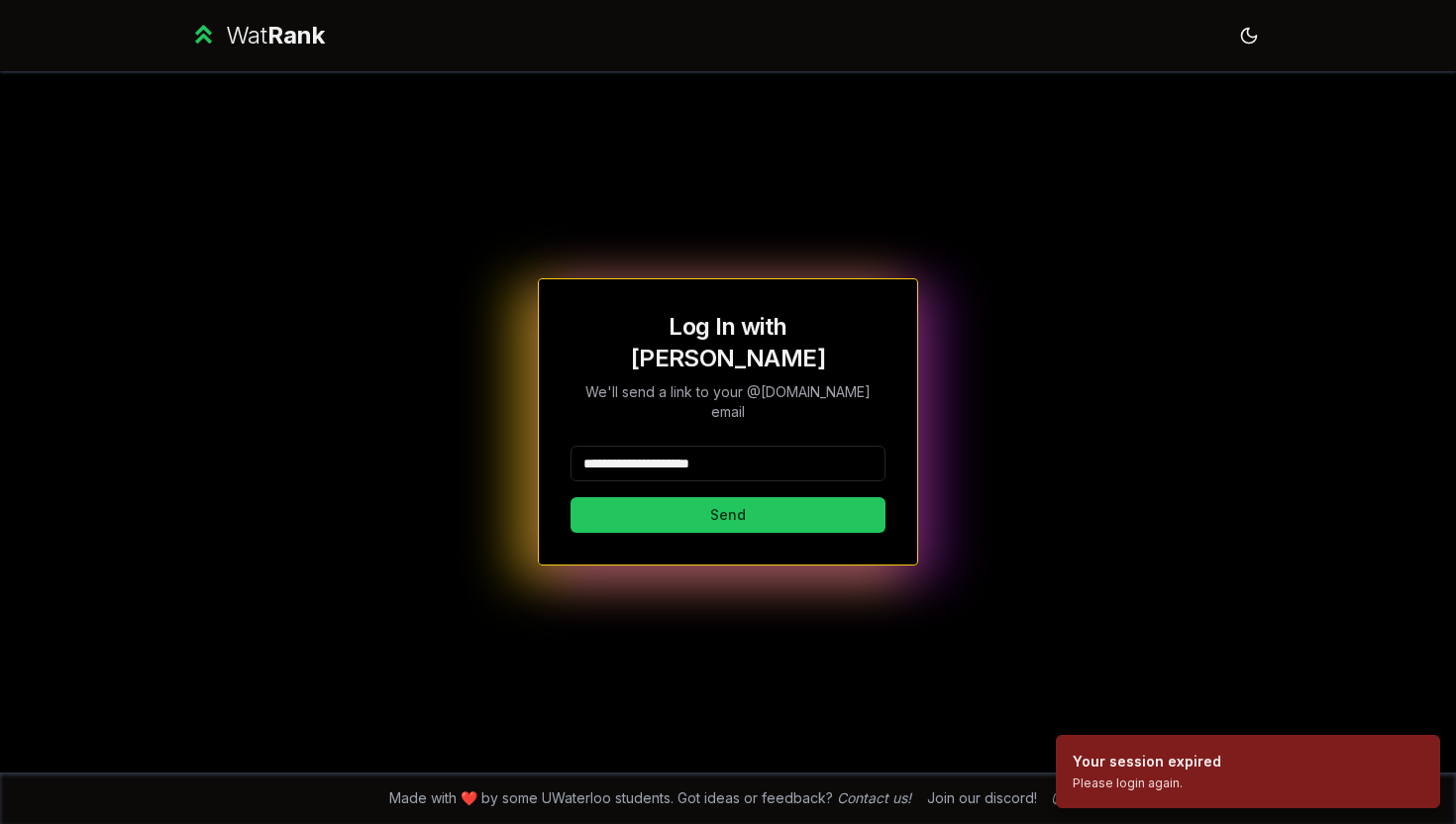 click on "**********" at bounding box center (728, 464) 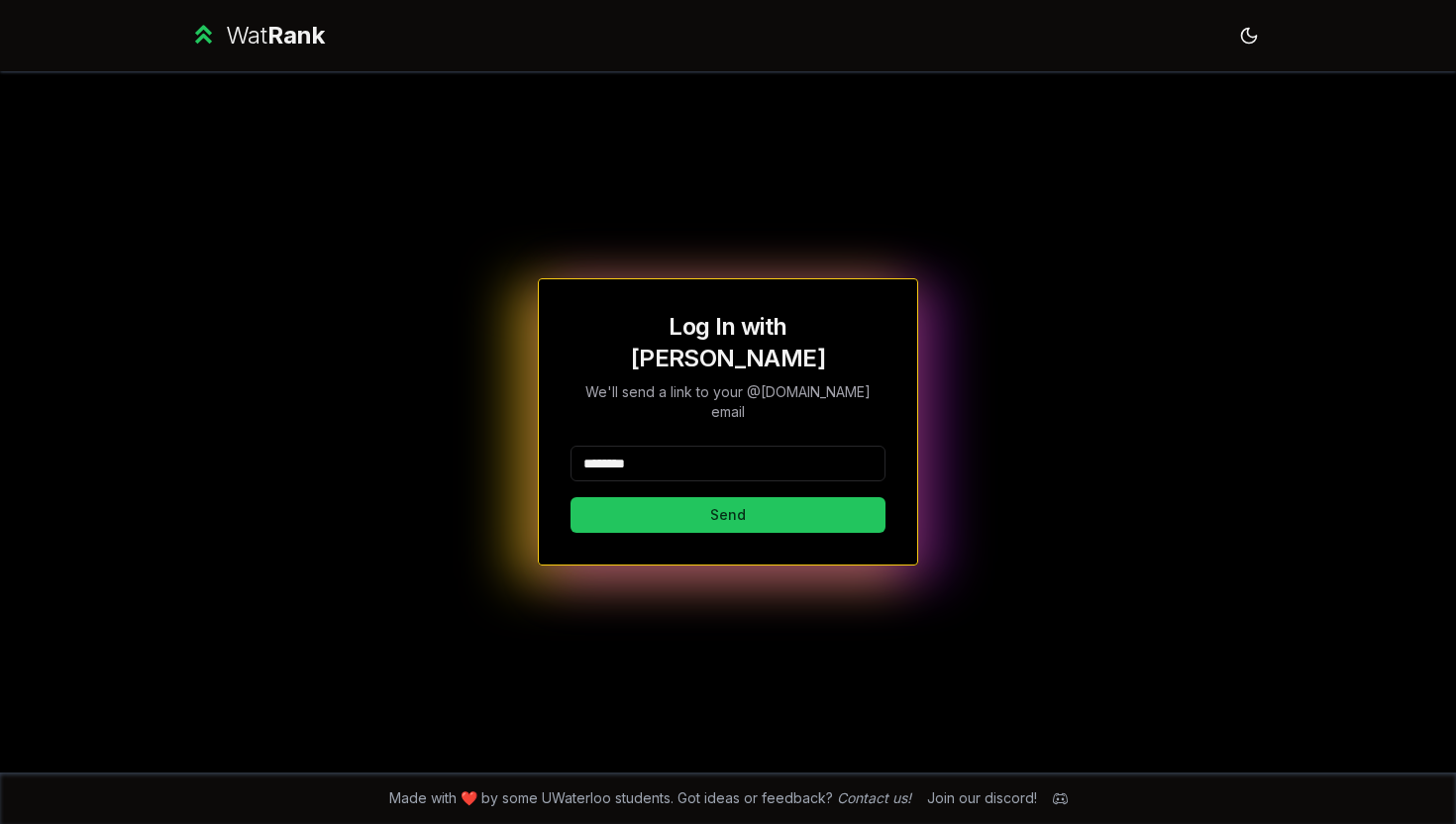 type on "********" 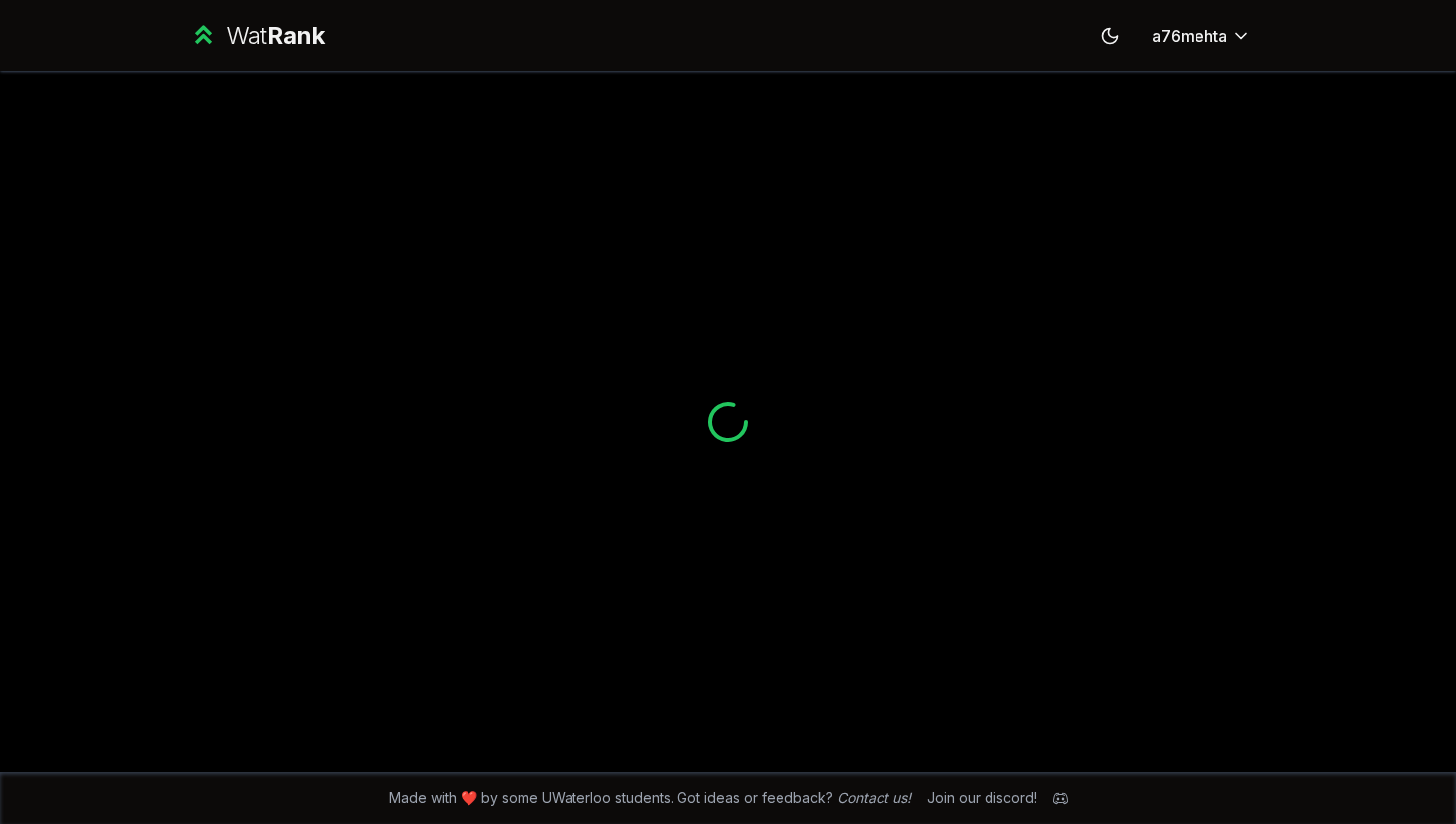 scroll, scrollTop: 0, scrollLeft: 0, axis: both 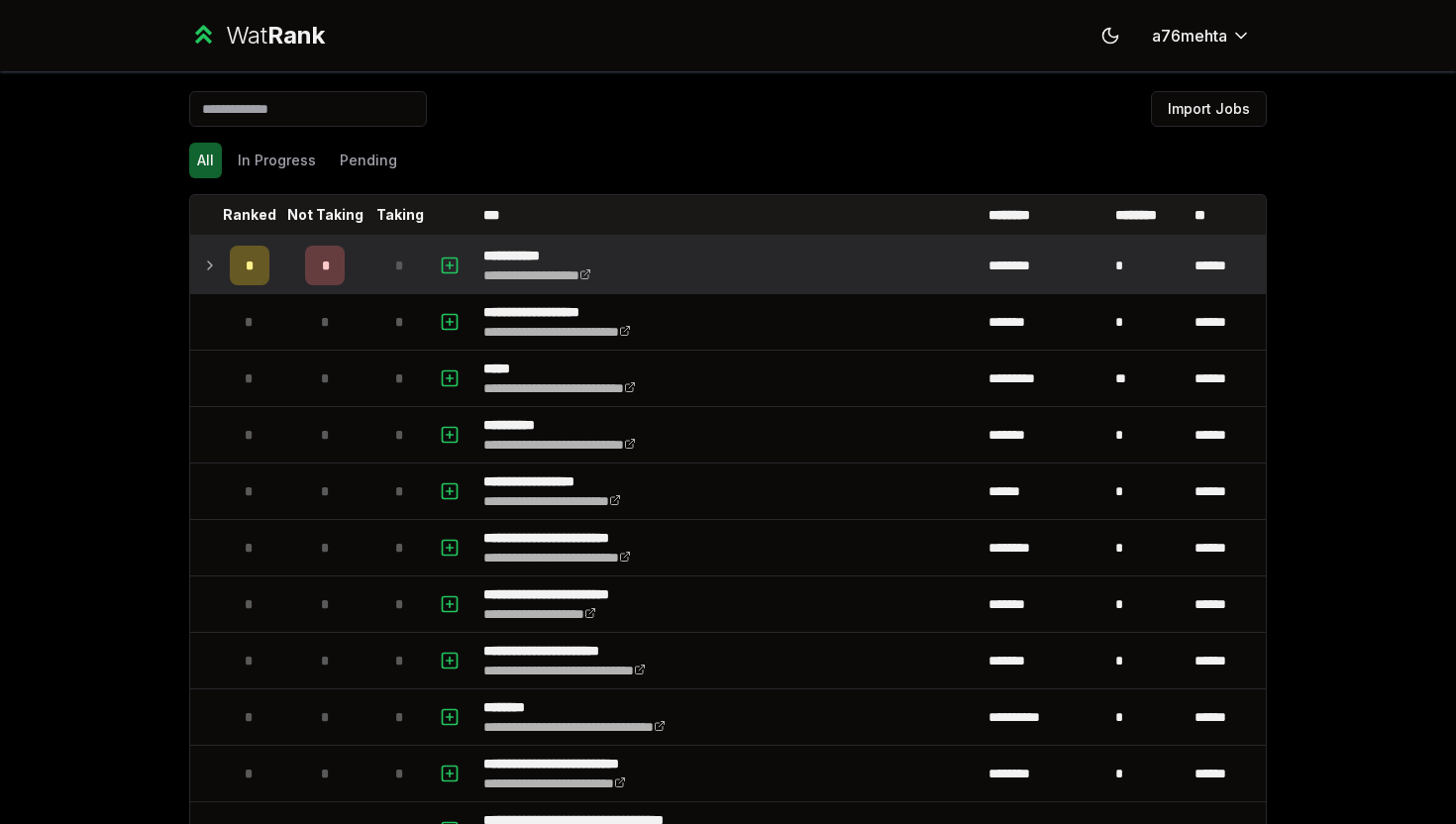 click on "*" at bounding box center [325, 265] 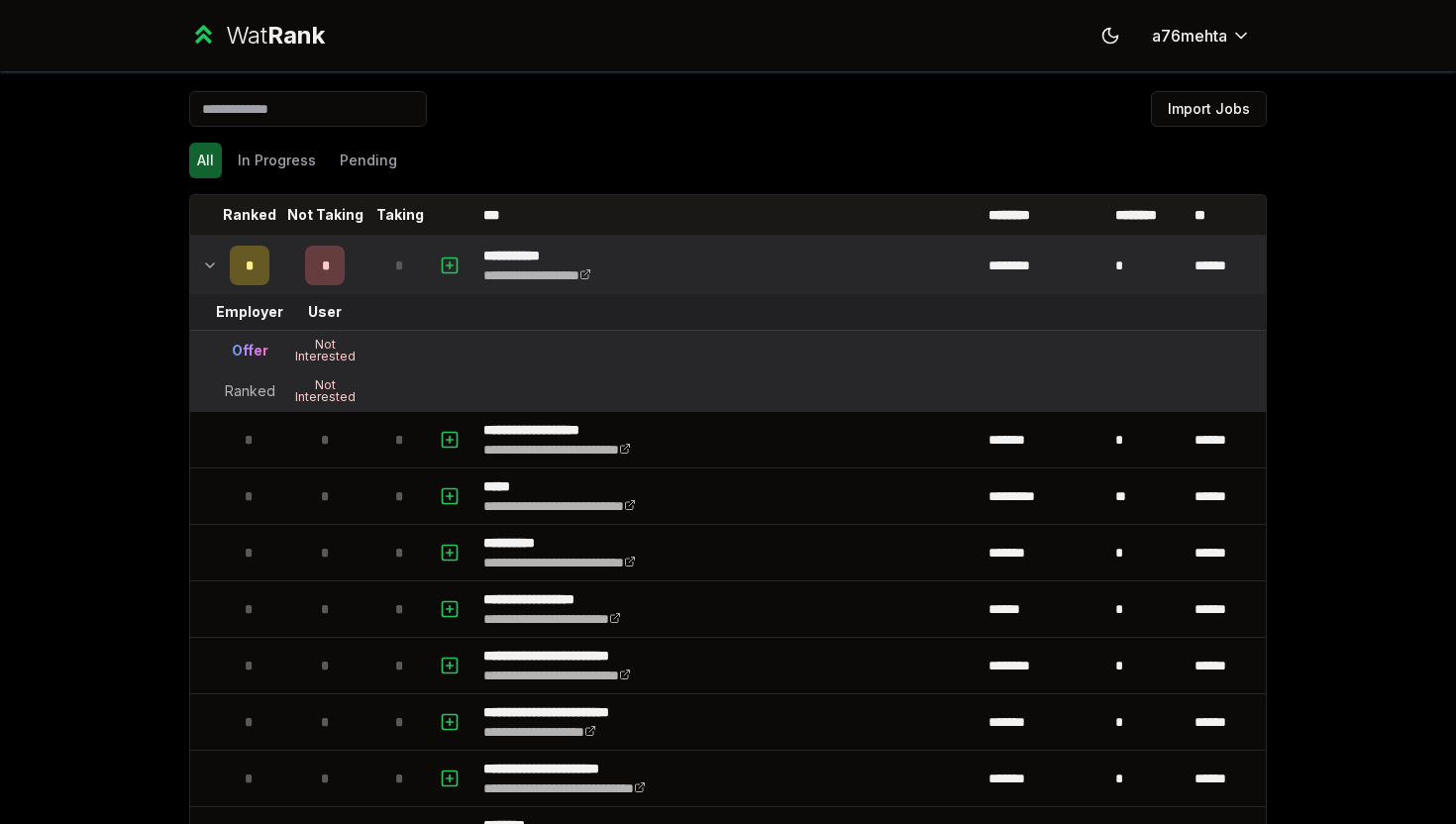 click on "*" at bounding box center (325, 265) 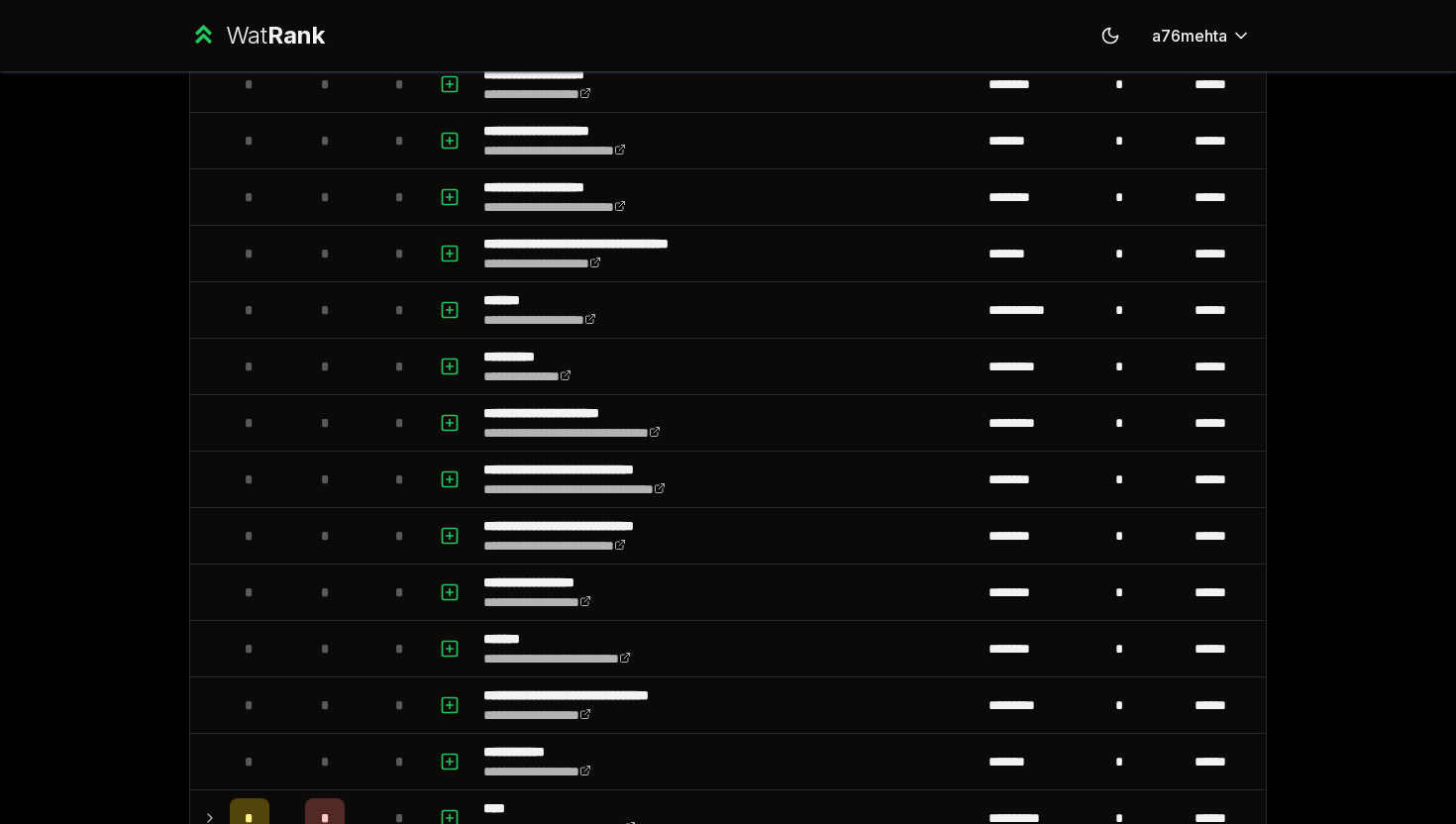 scroll, scrollTop: 2097, scrollLeft: 0, axis: vertical 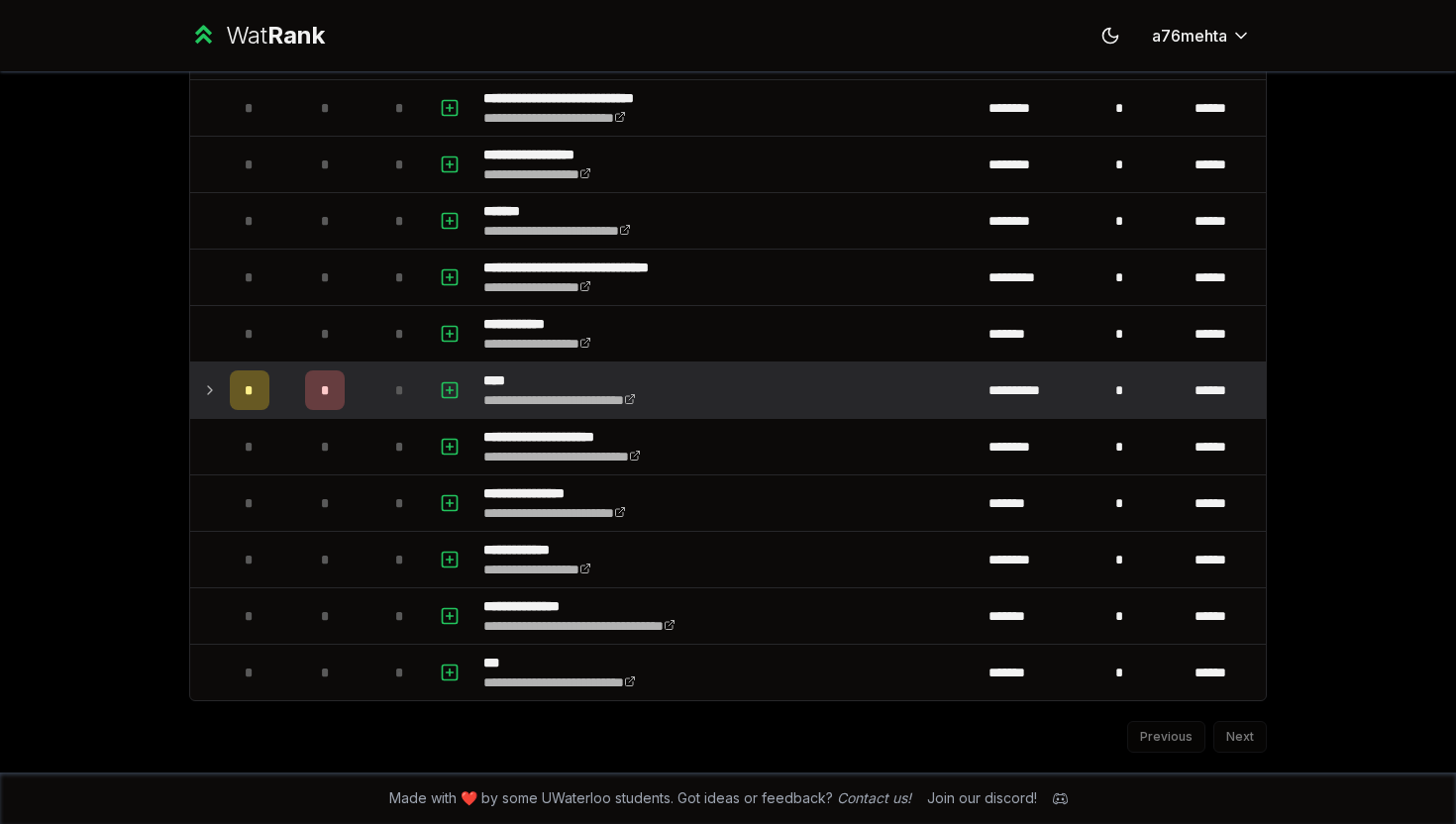 click on "*" at bounding box center [325, 390] 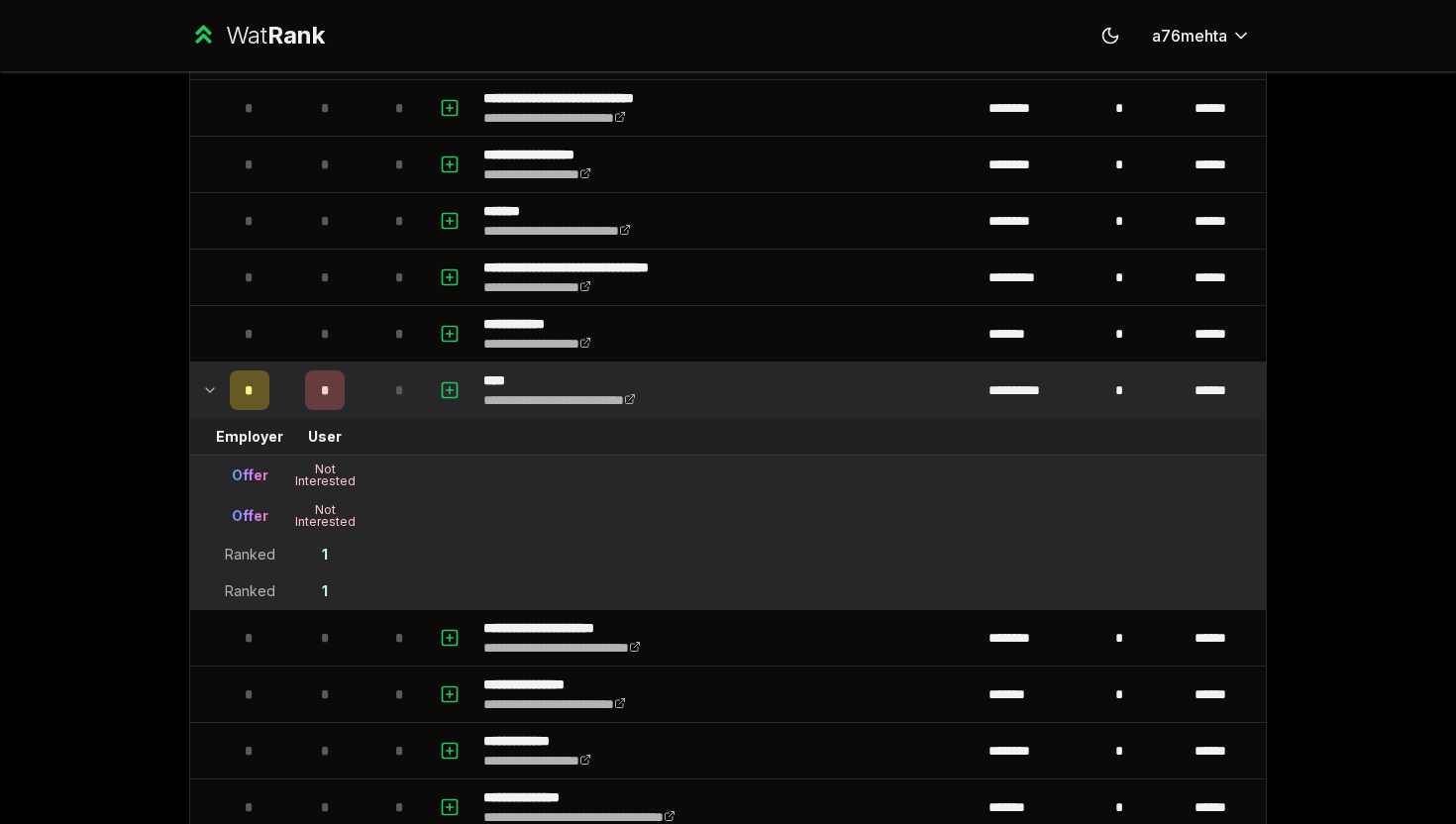 click on "*" at bounding box center [400, 390] 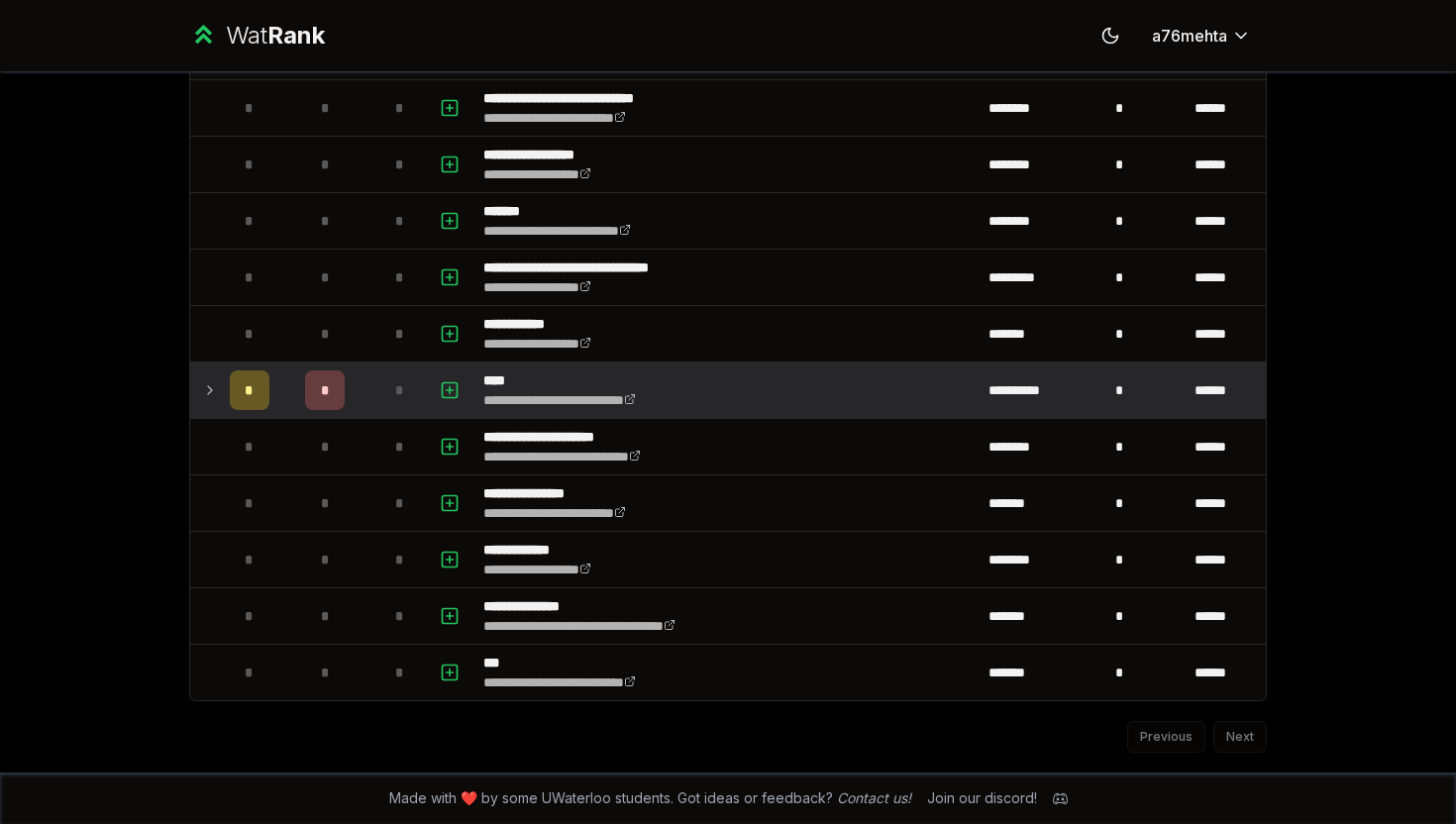 click on "*" at bounding box center [400, 390] 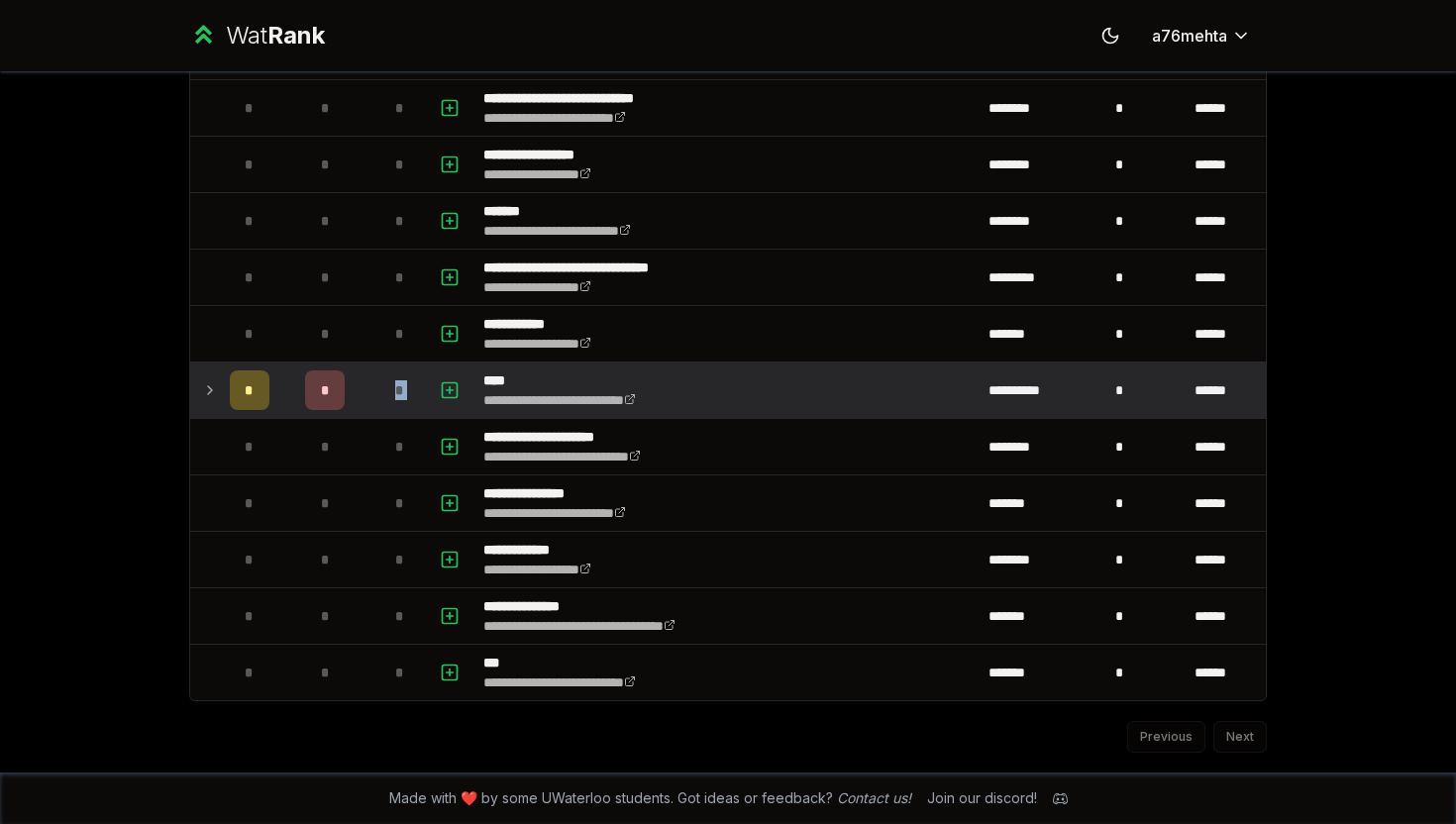 click on "*" at bounding box center (400, 390) 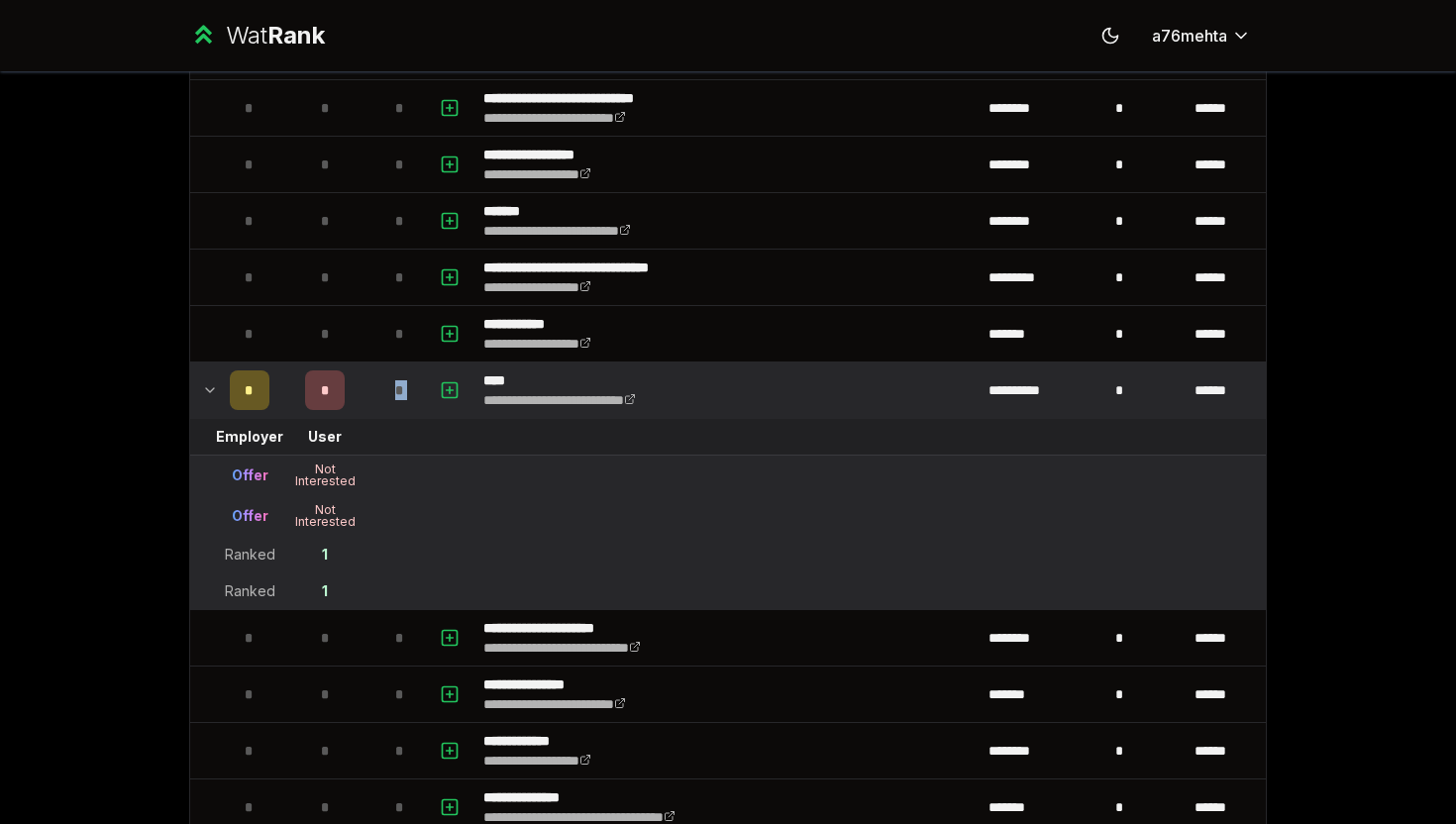 click on "*" at bounding box center (400, 390) 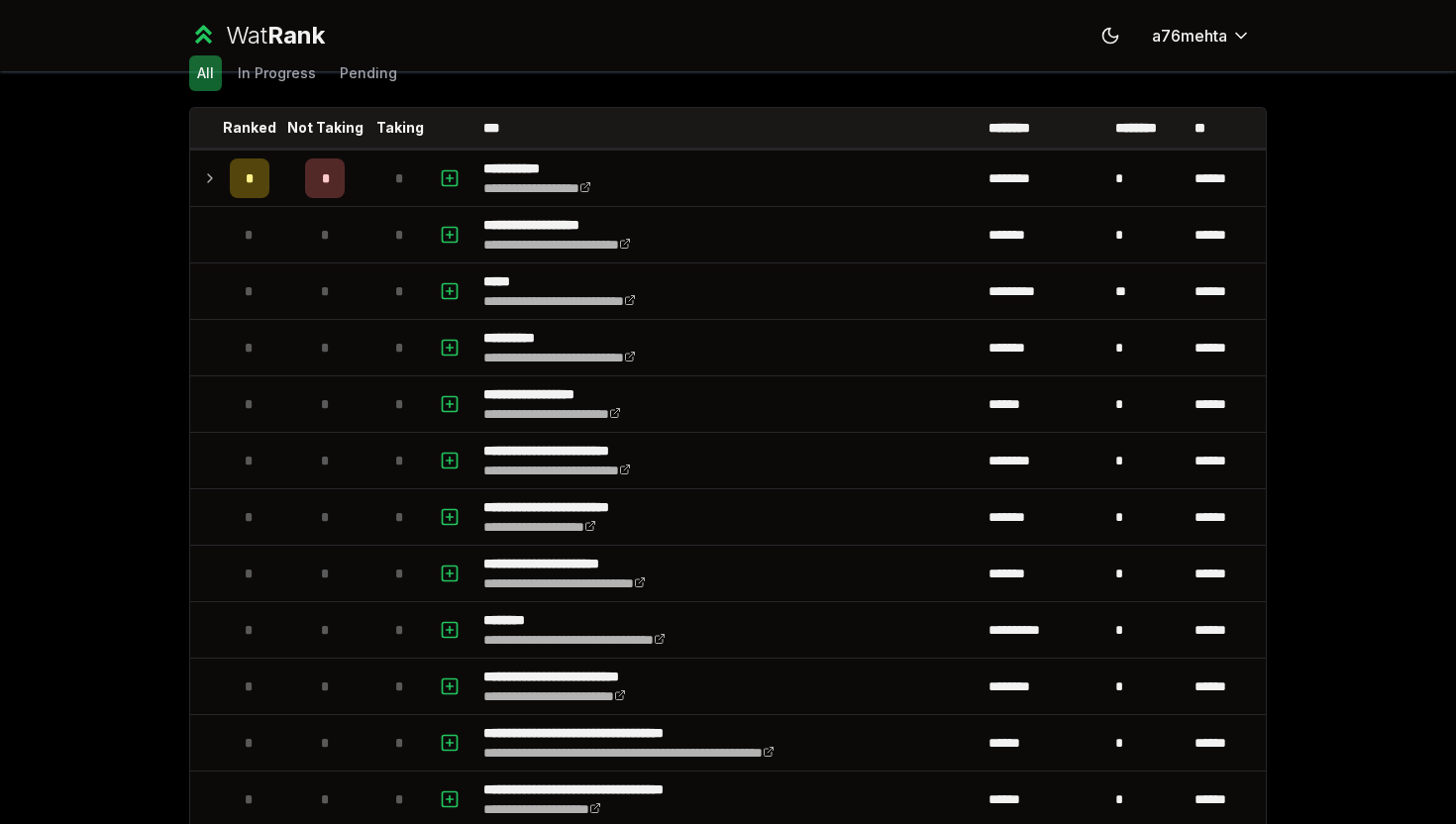 scroll, scrollTop: 41, scrollLeft: 0, axis: vertical 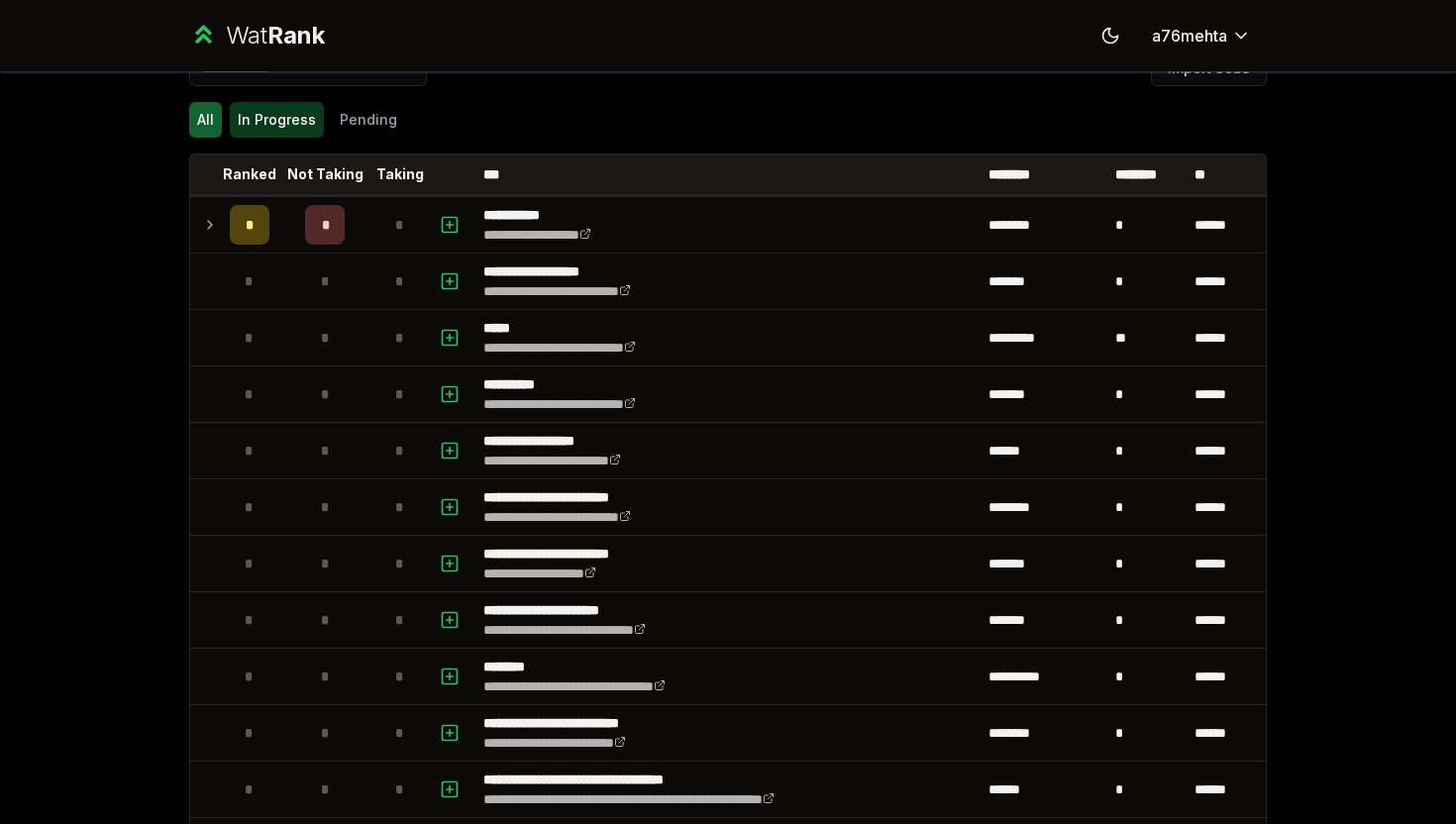 click on "In Progress" at bounding box center (276, 120) 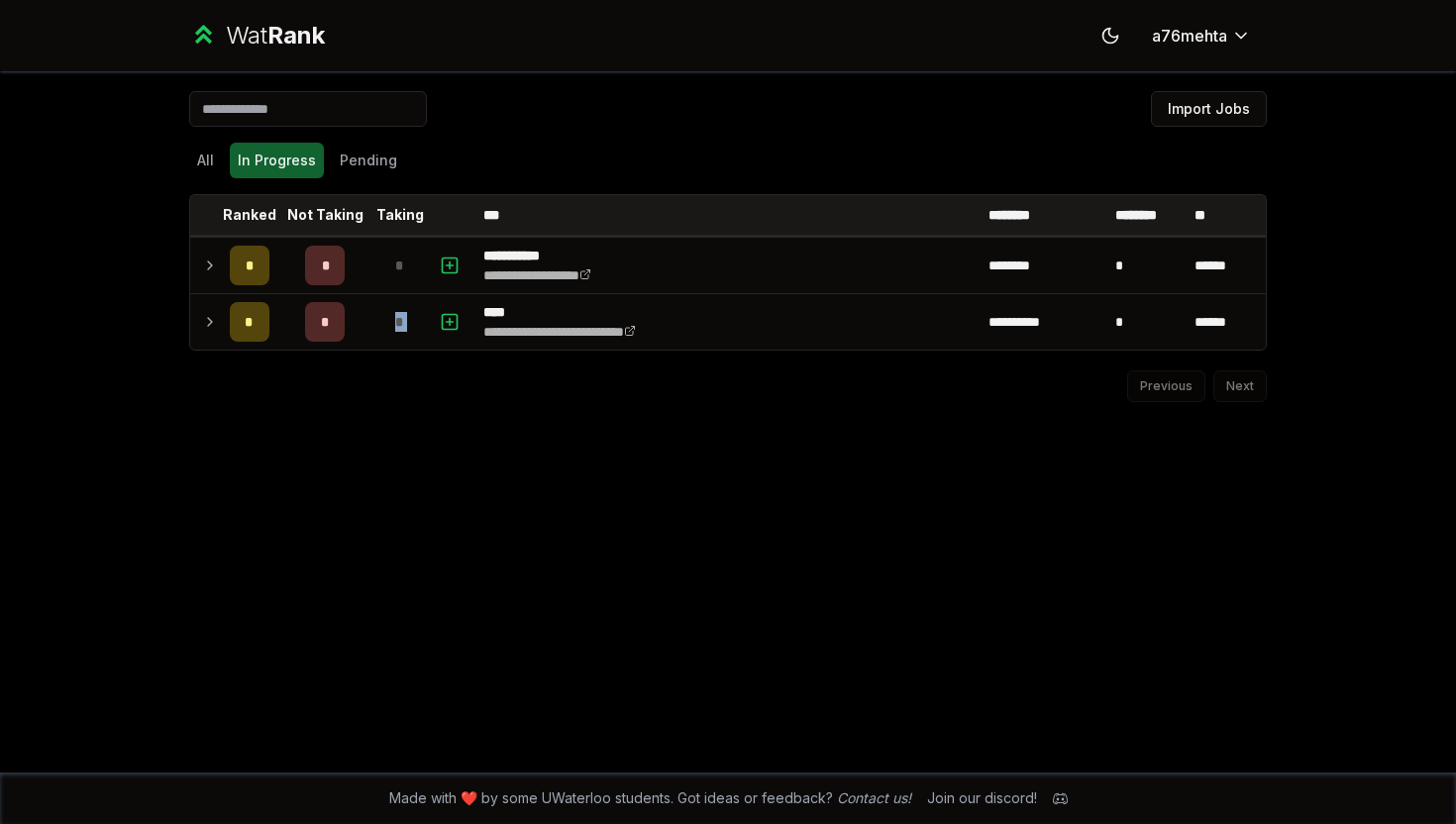 scroll, scrollTop: 0, scrollLeft: 0, axis: both 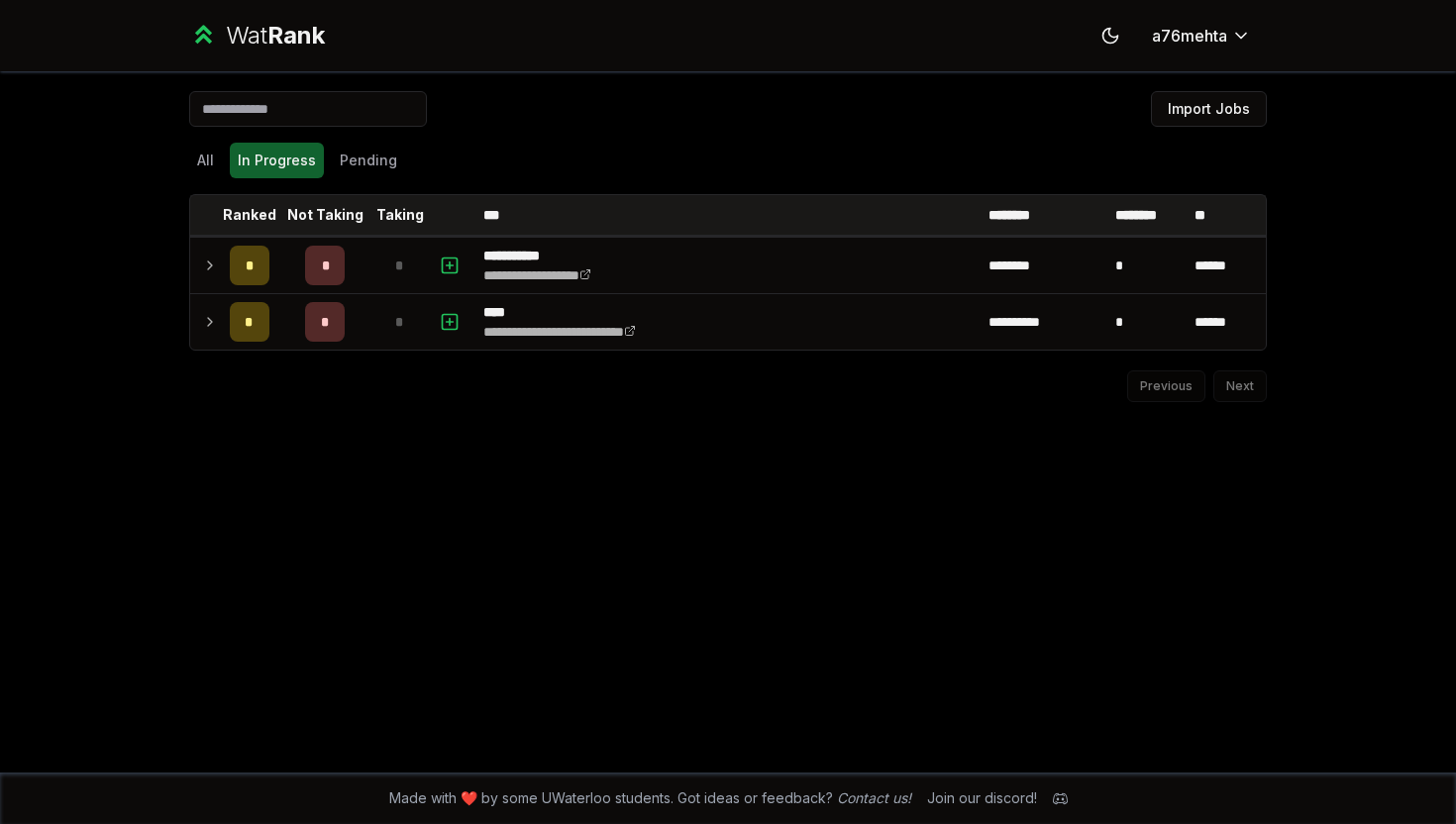 click on "All In Progress Pending" at bounding box center [728, 160] 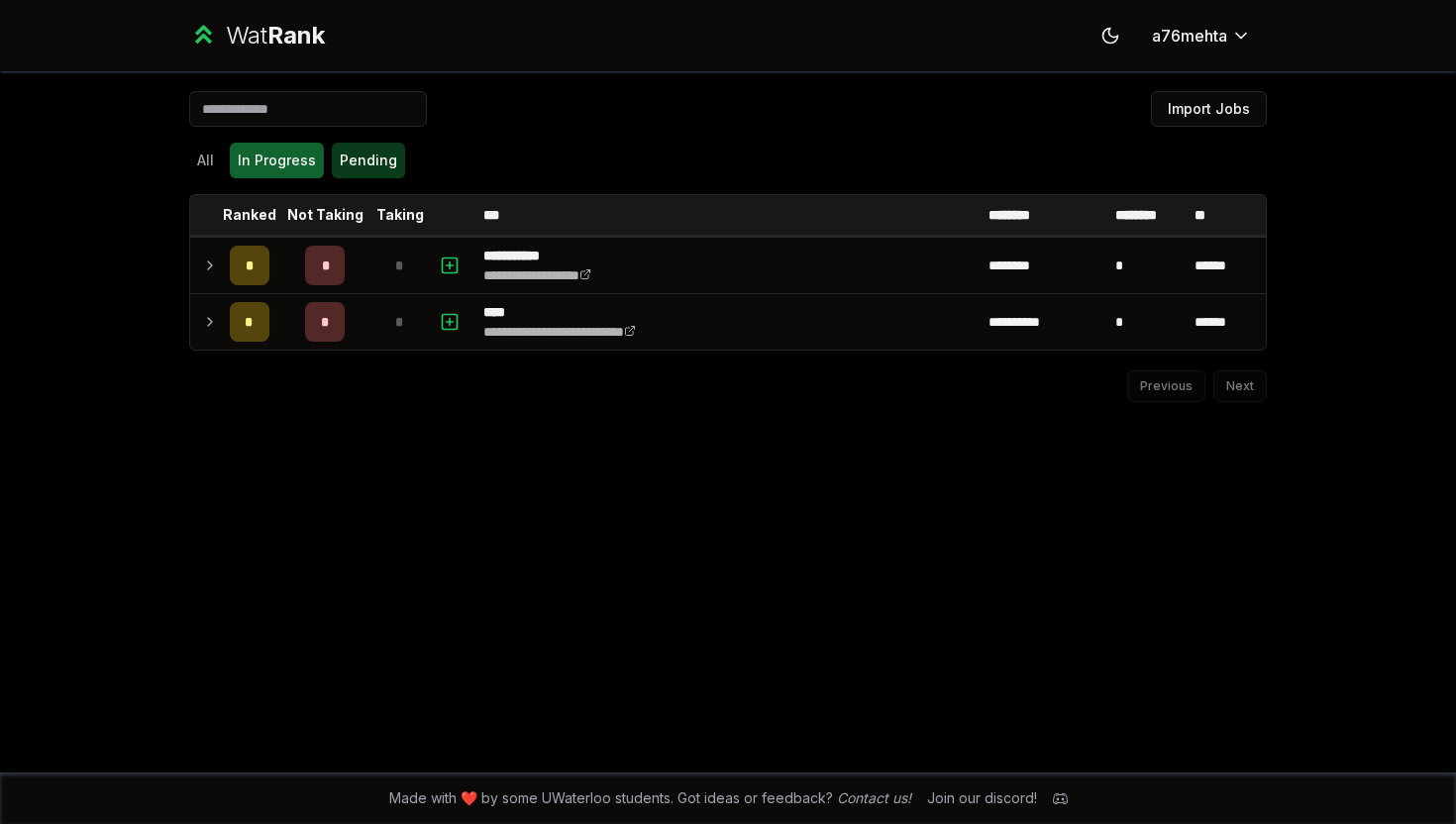 click on "Pending" at bounding box center (368, 160) 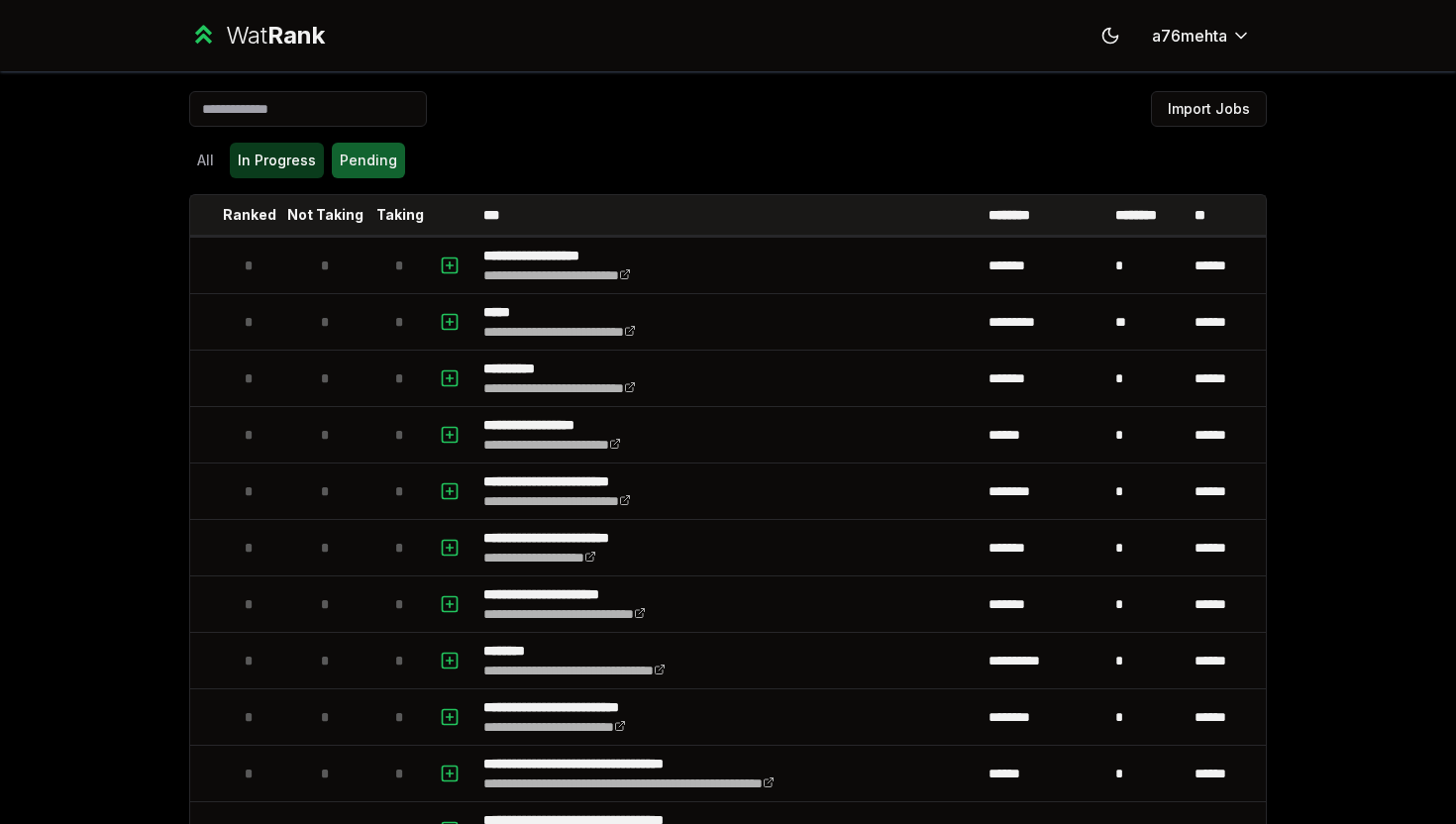 click on "In Progress" at bounding box center [276, 160] 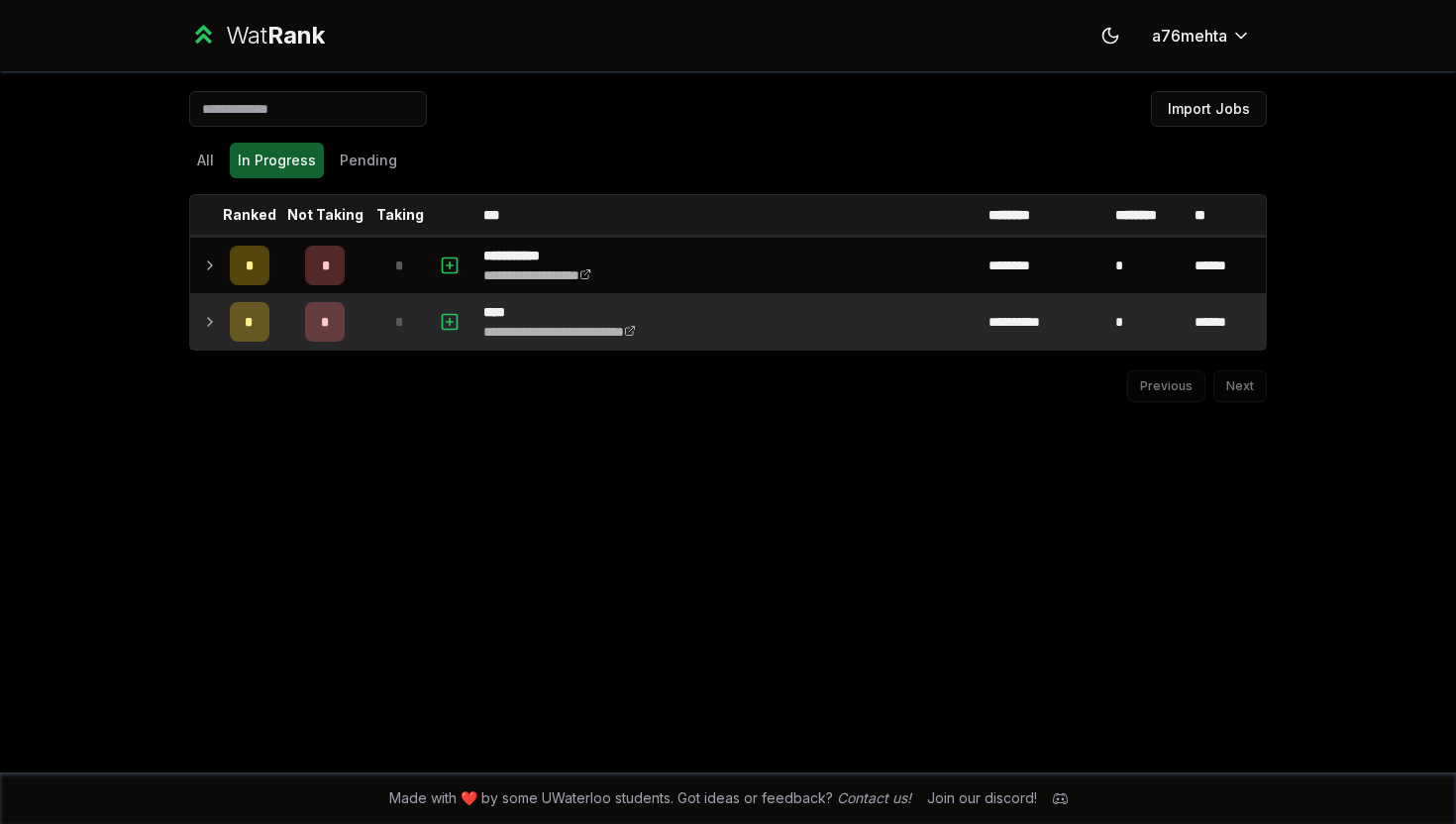 click on "*" at bounding box center (400, 322) 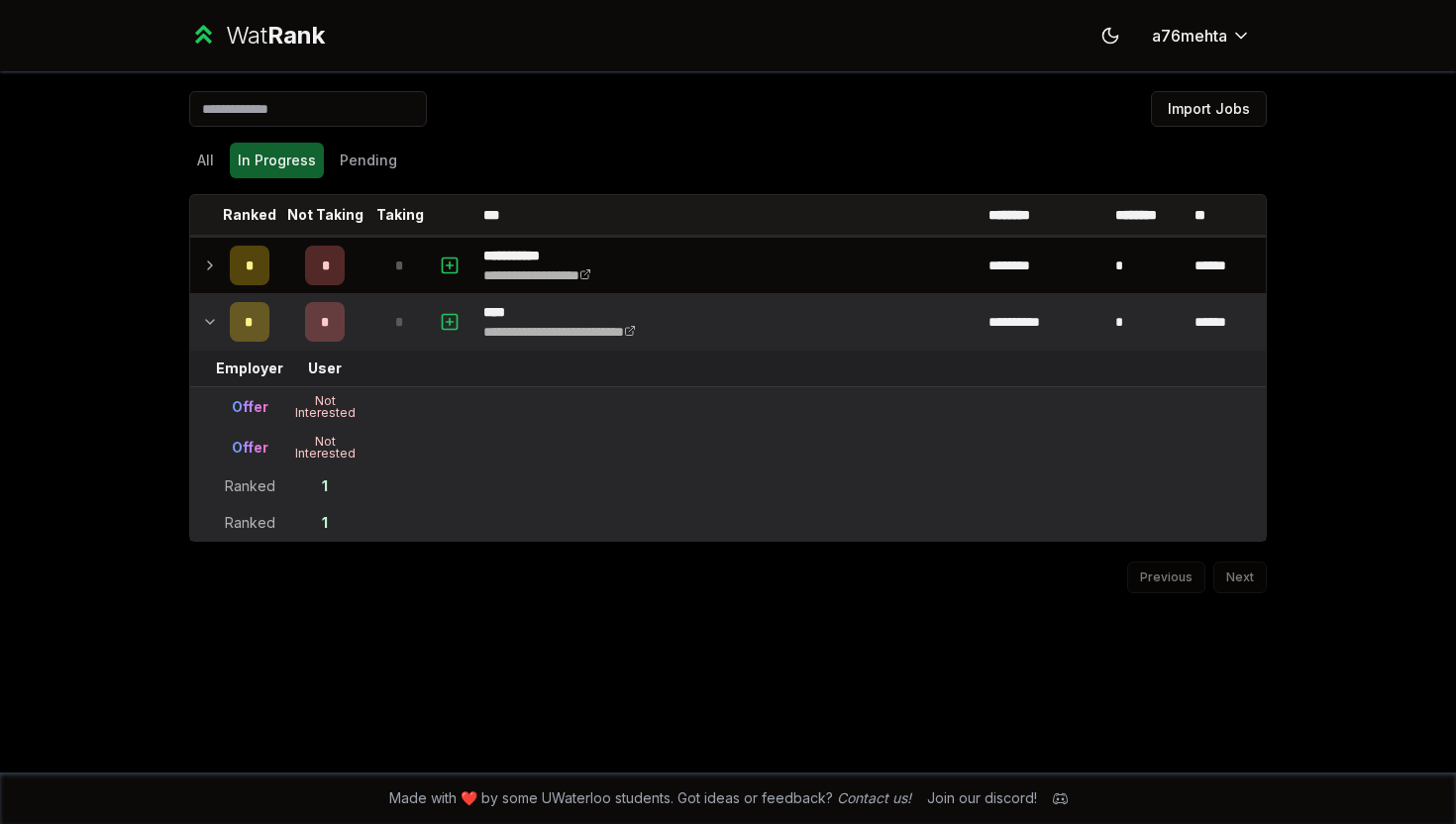 drag, startPoint x: 372, startPoint y: 332, endPoint x: 295, endPoint y: 332, distance: 77 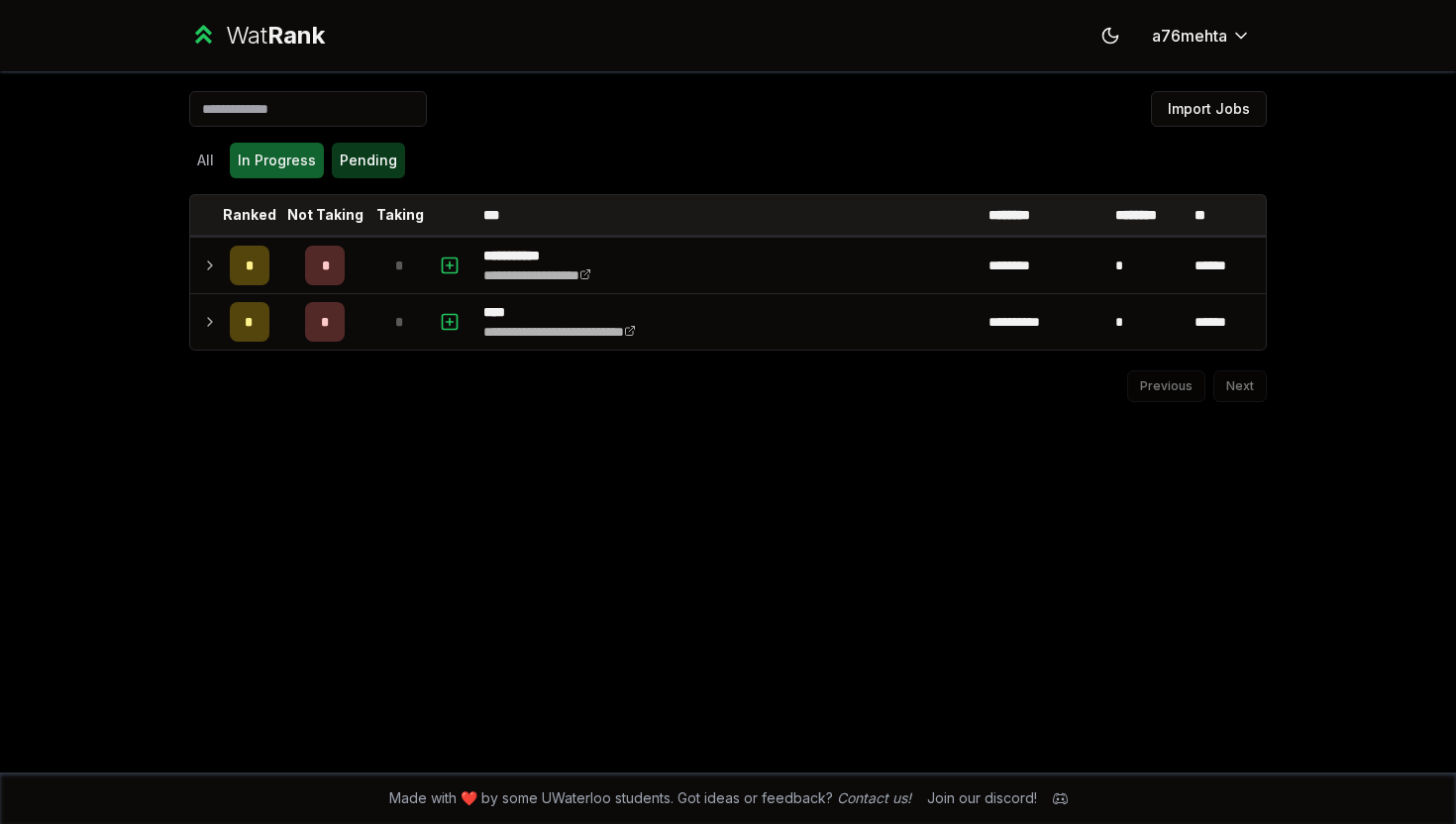 click on "Pending" at bounding box center (368, 160) 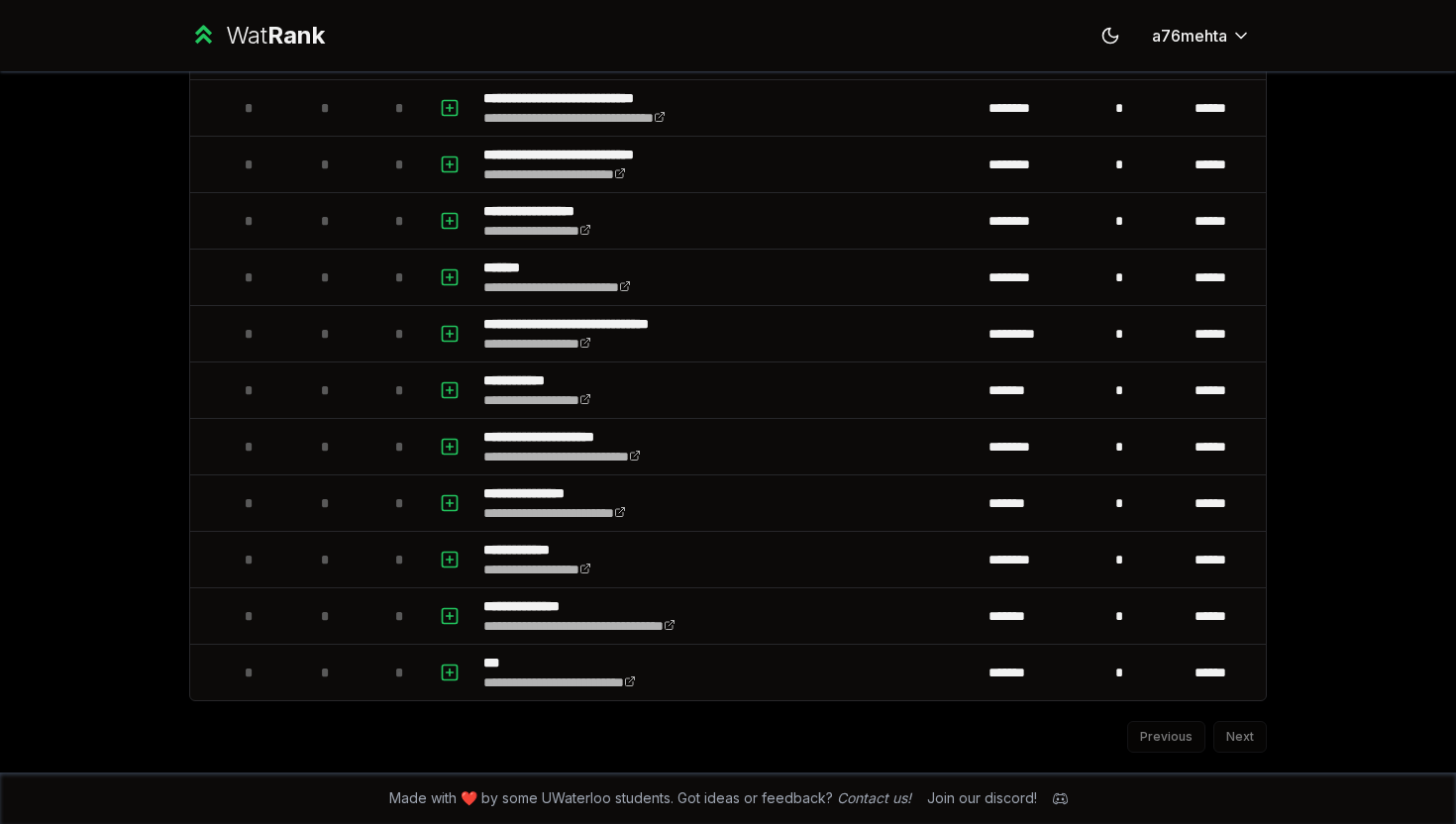 scroll, scrollTop: 0, scrollLeft: 0, axis: both 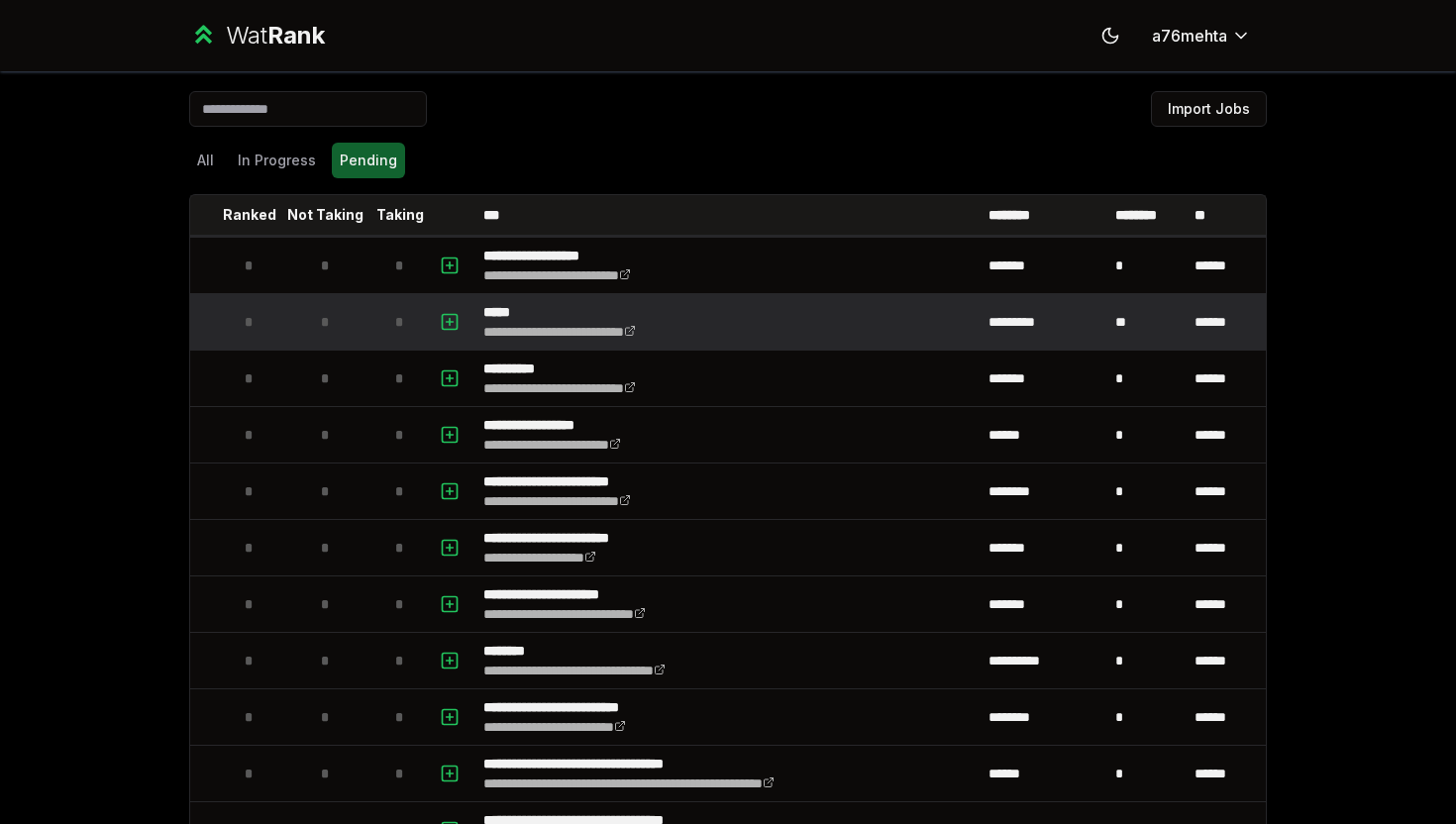 click on "*" at bounding box center (400, 322) 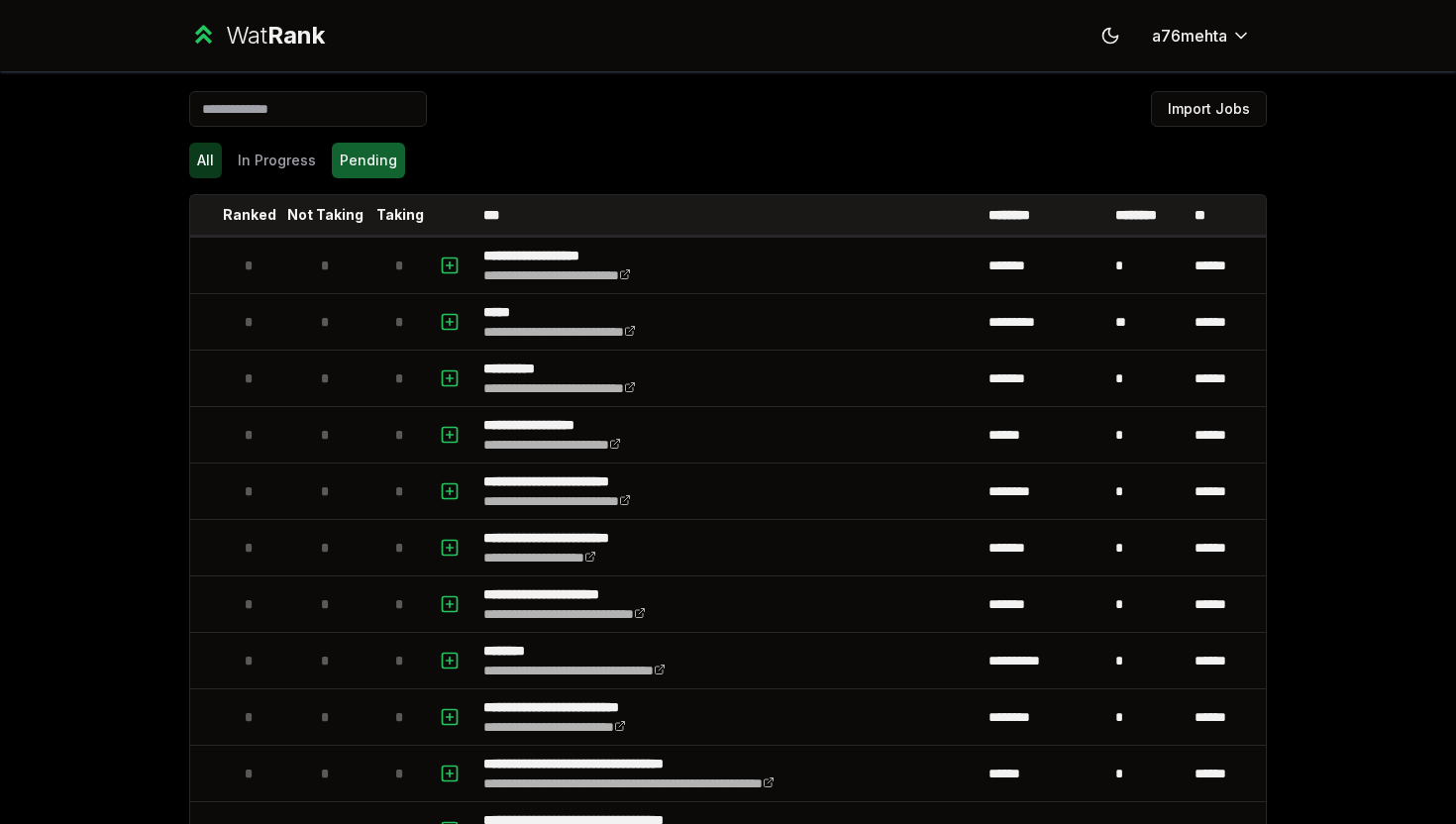 click on "All" at bounding box center [205, 160] 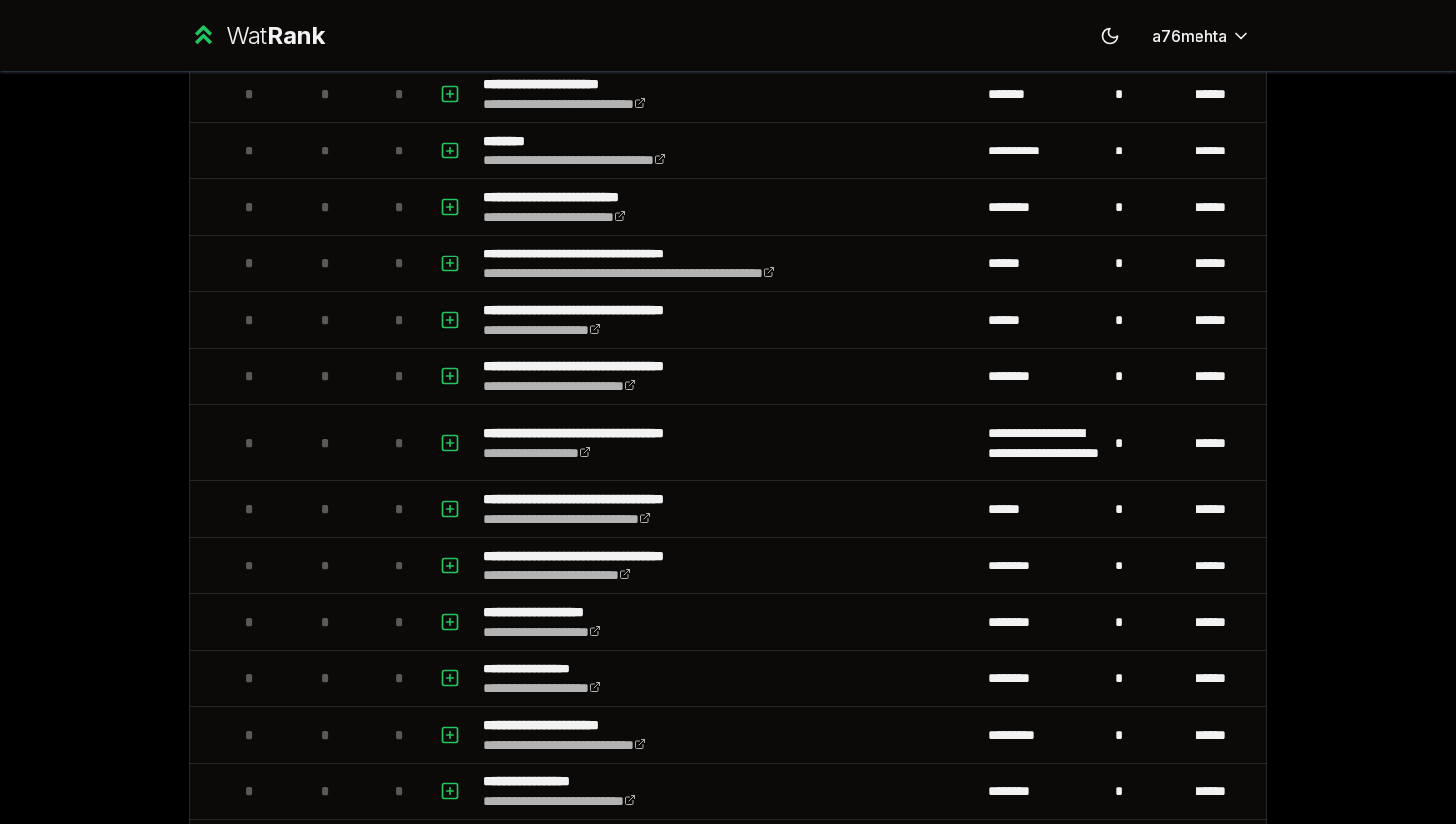 scroll, scrollTop: 465, scrollLeft: 0, axis: vertical 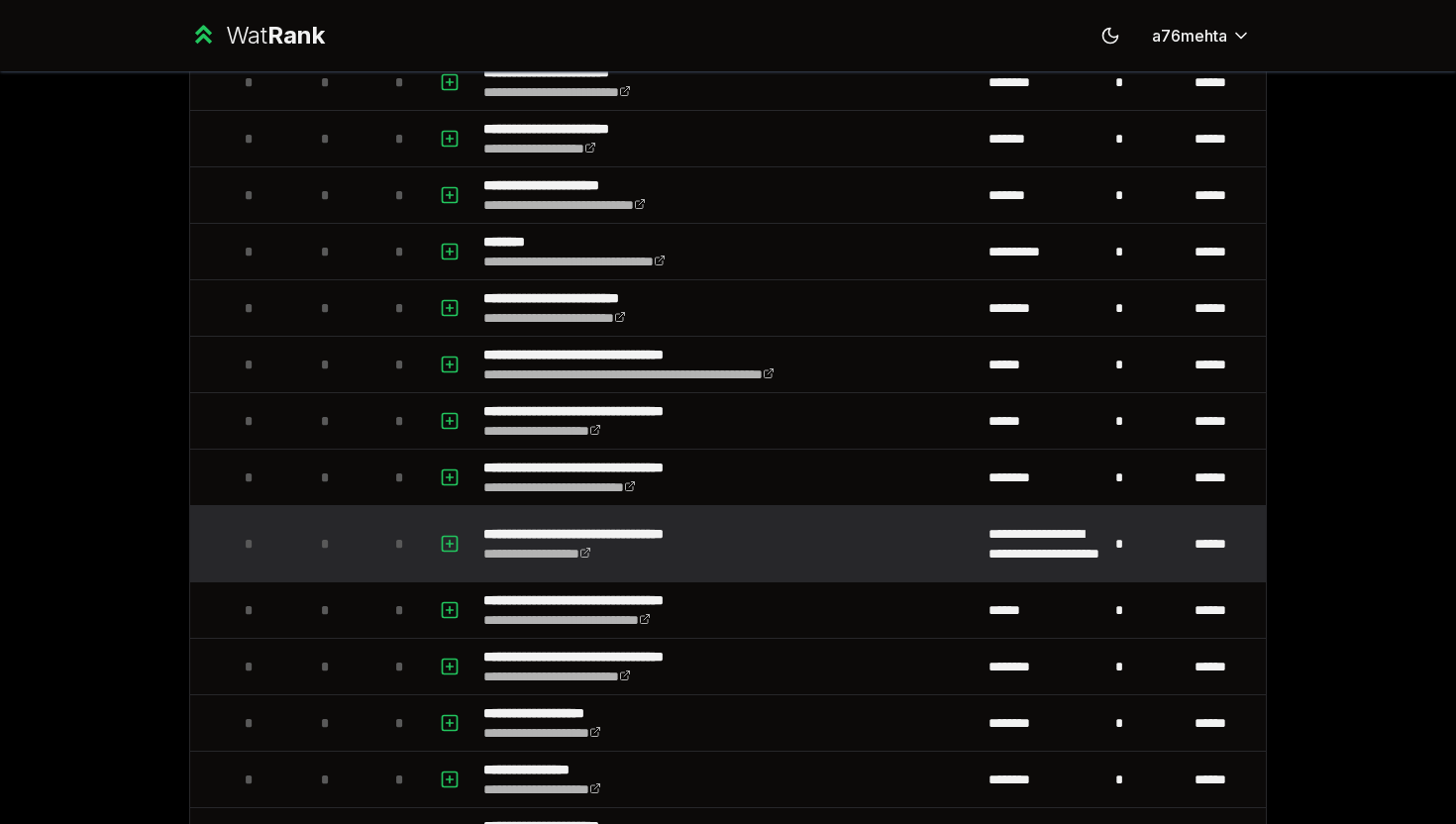click on "*" at bounding box center [325, 544] 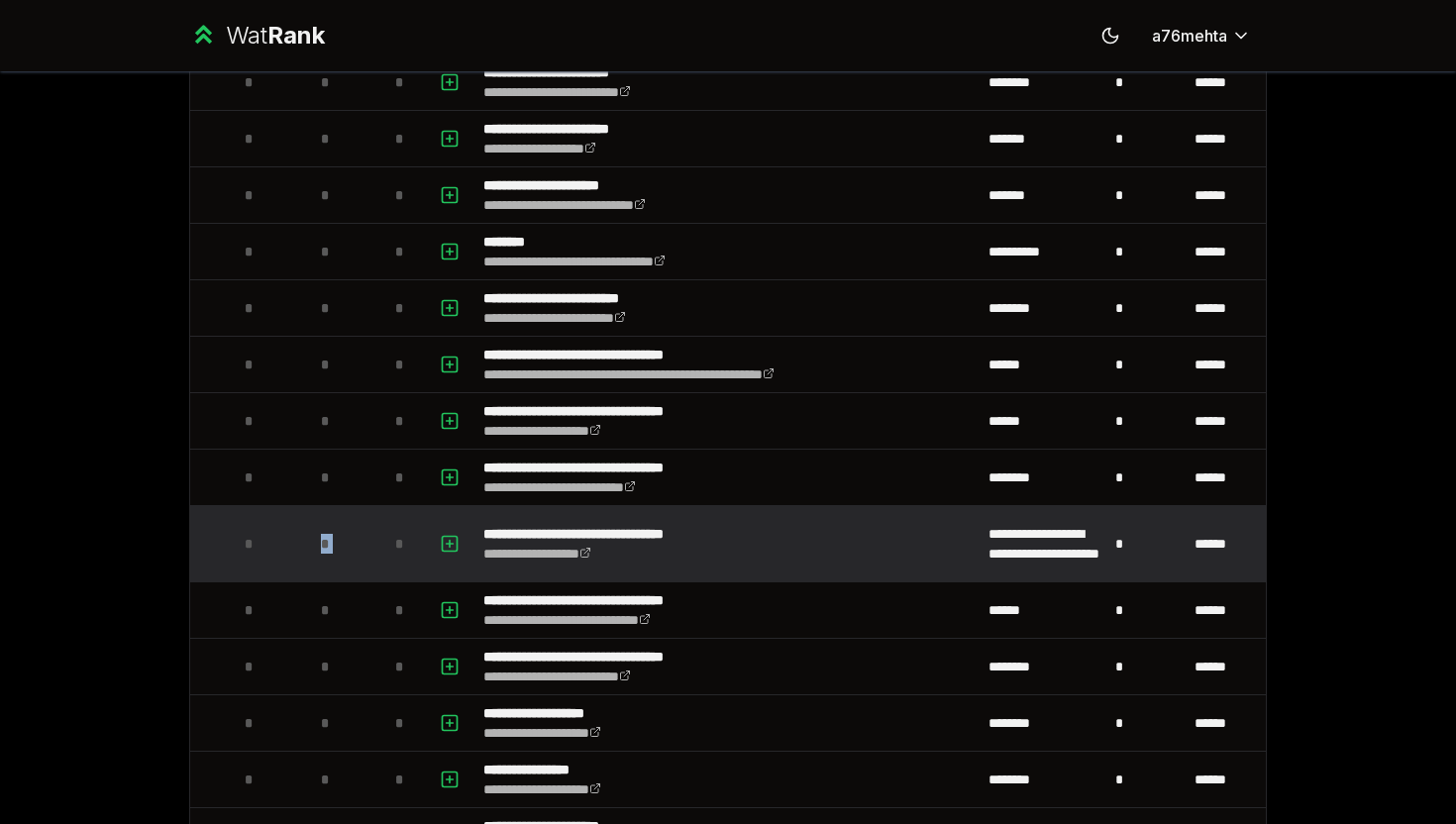 click on "*" at bounding box center [325, 544] 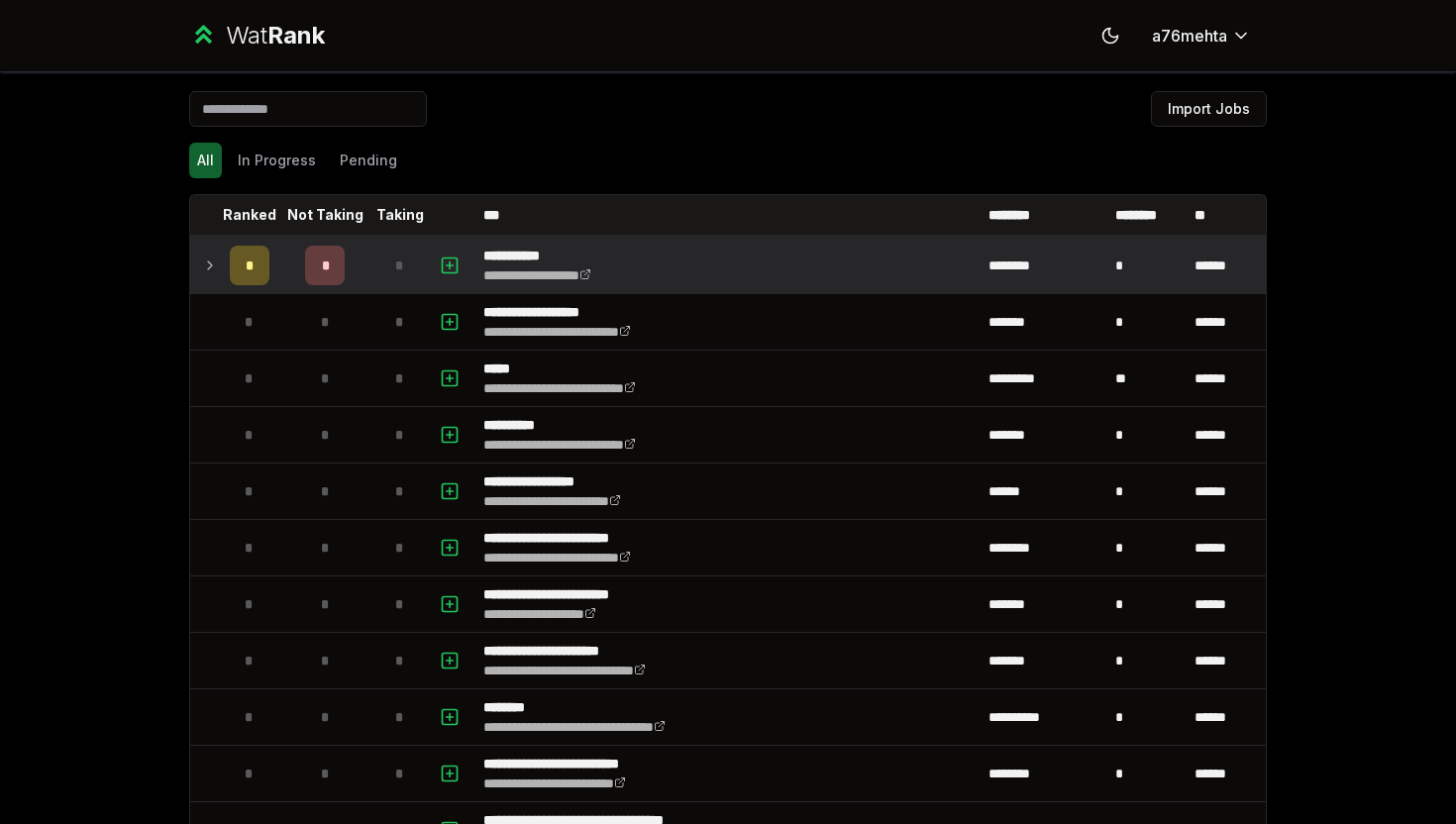 click at bounding box center [206, 265] 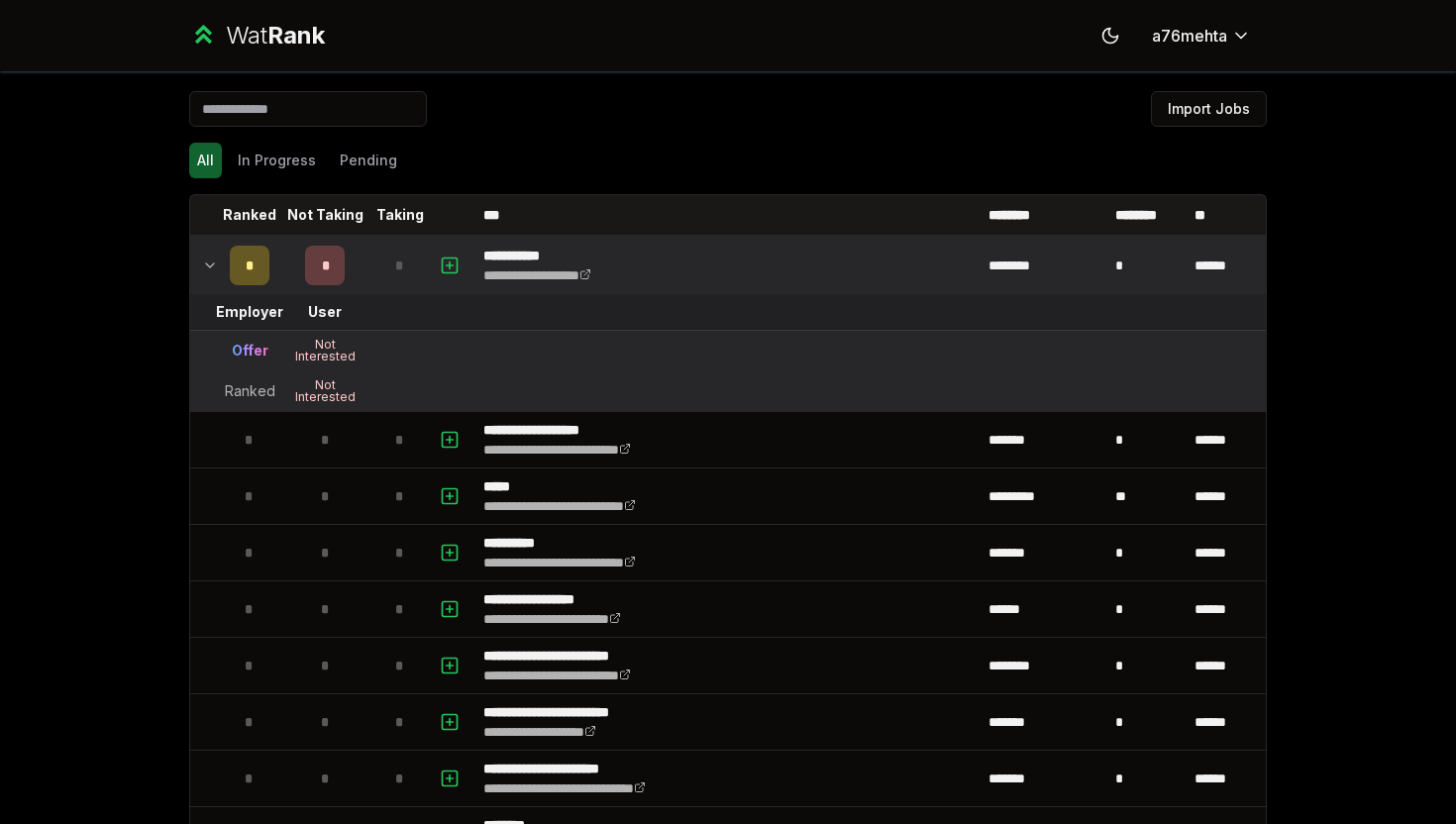 click at bounding box center [206, 265] 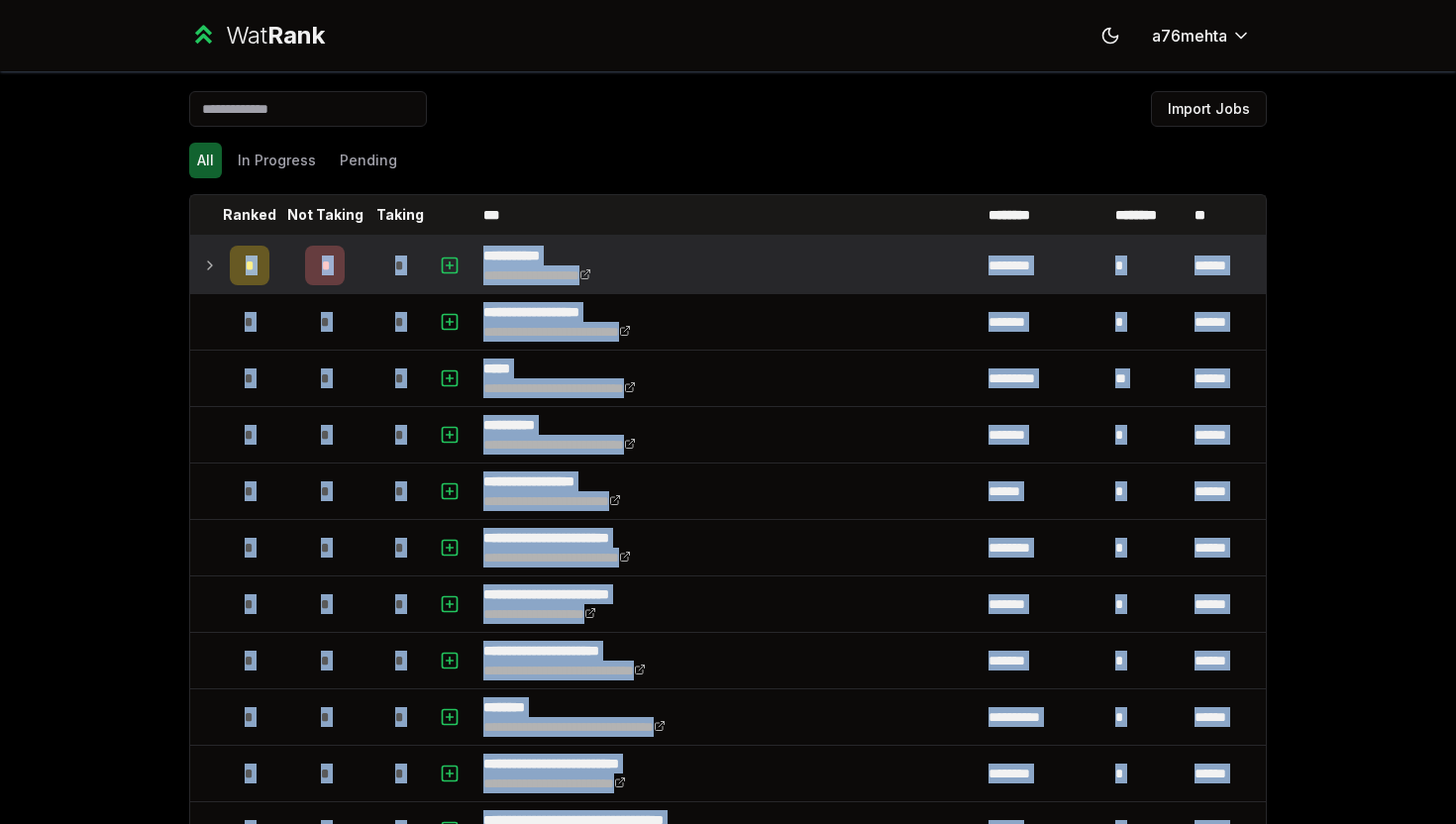 click at bounding box center (206, 265) 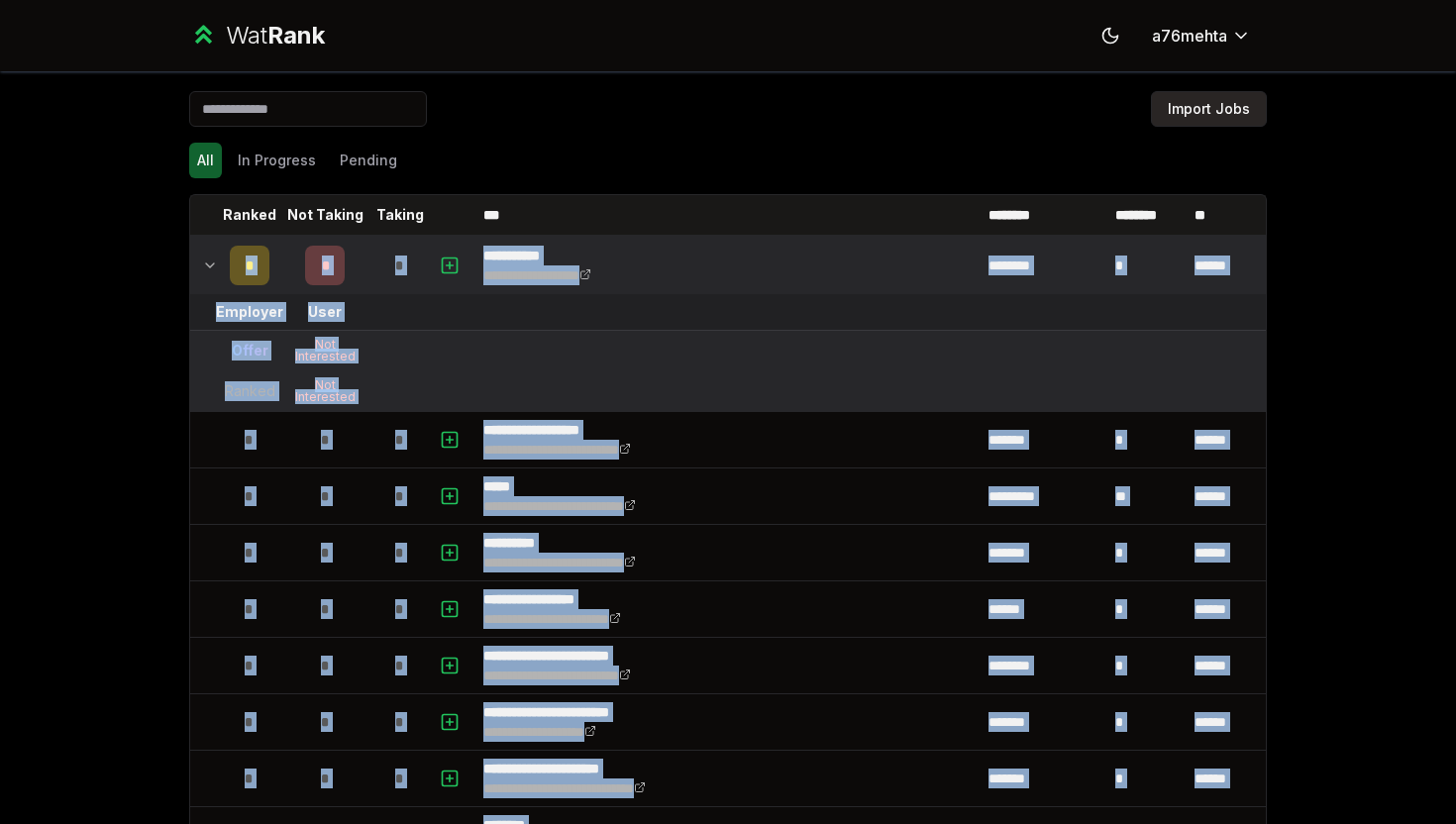 click on "Import Jobs" at bounding box center [1208, 109] 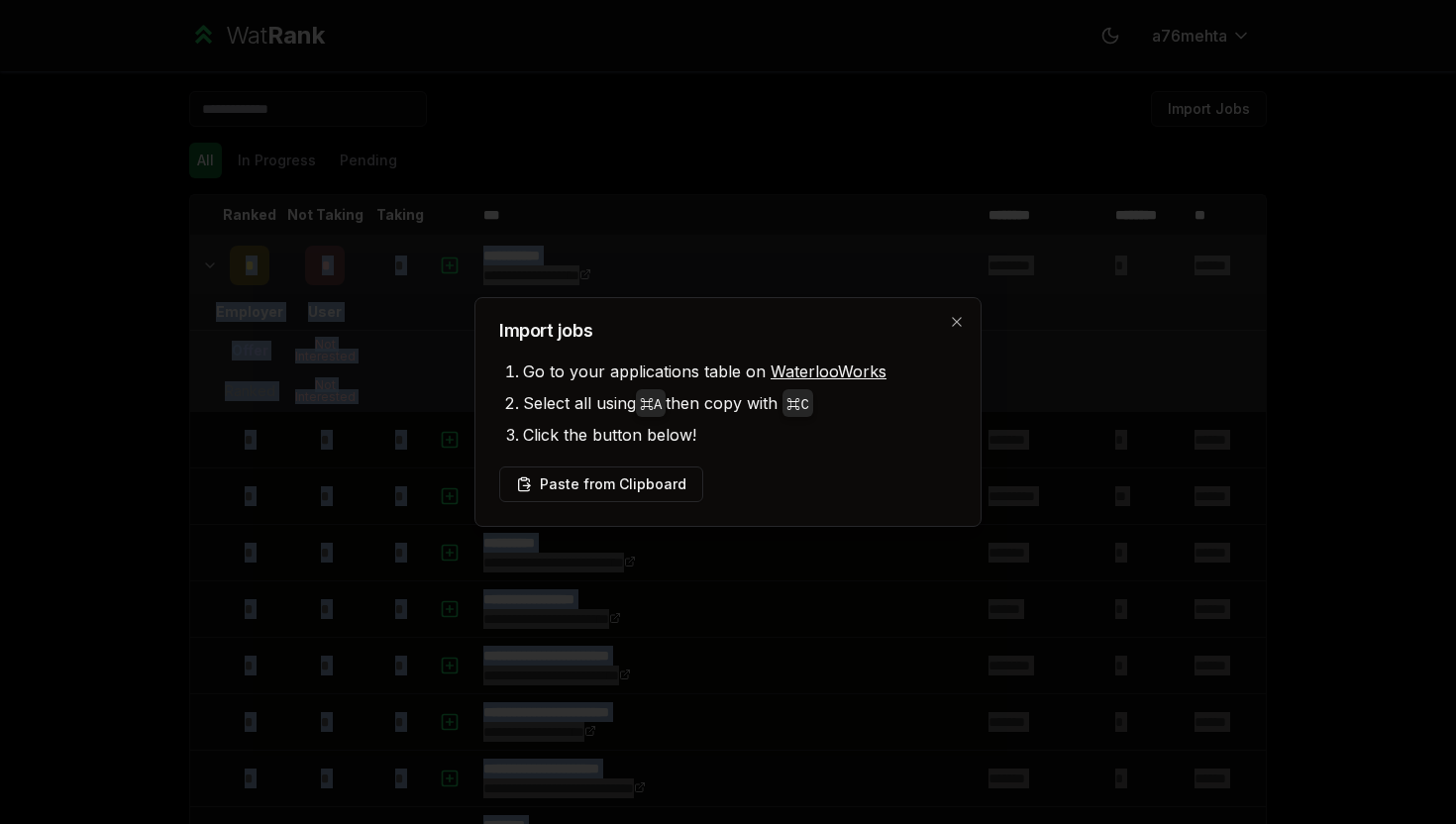 type 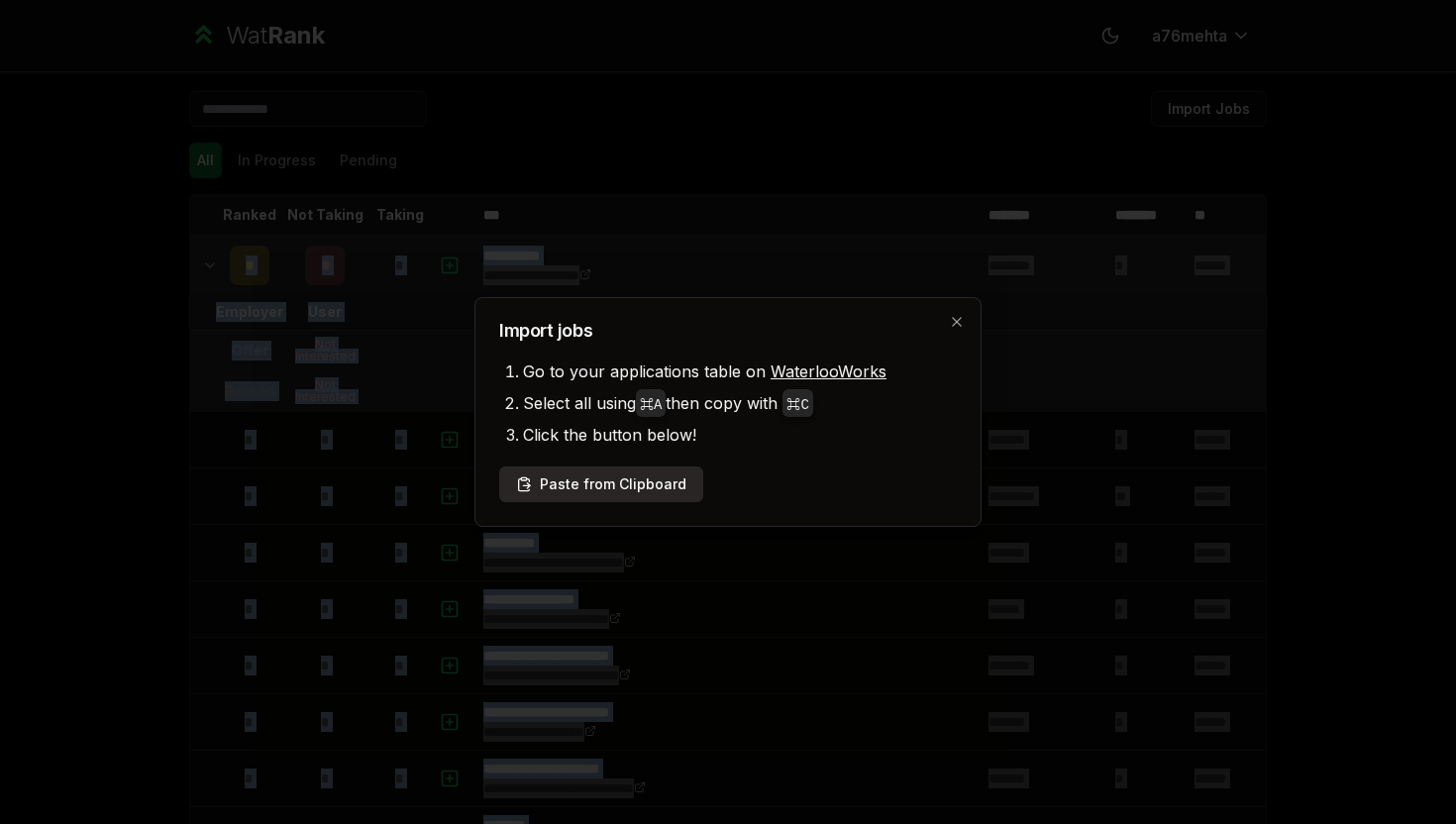 click on "Paste from Clipboard" at bounding box center (601, 484) 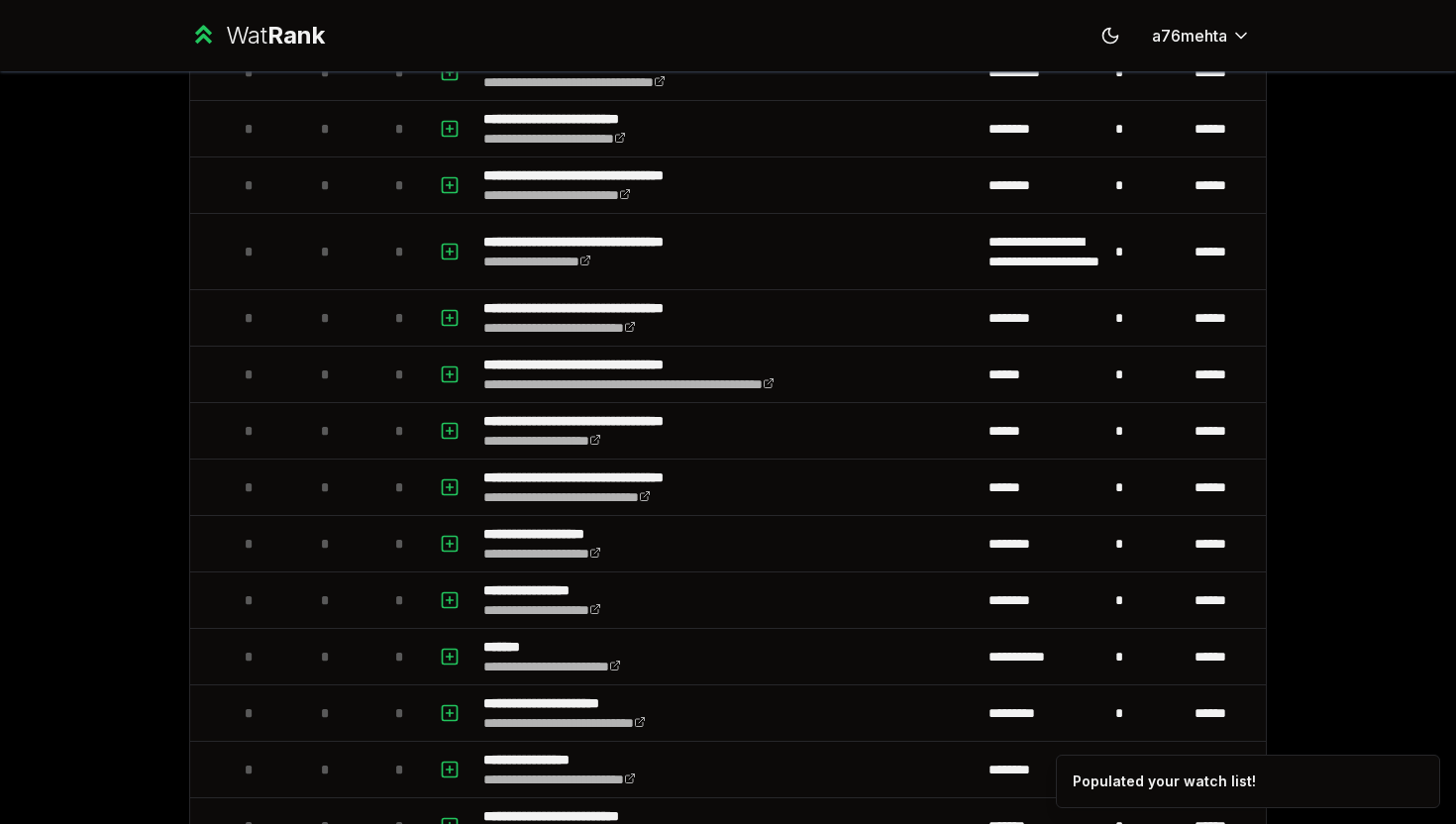 scroll, scrollTop: 0, scrollLeft: 0, axis: both 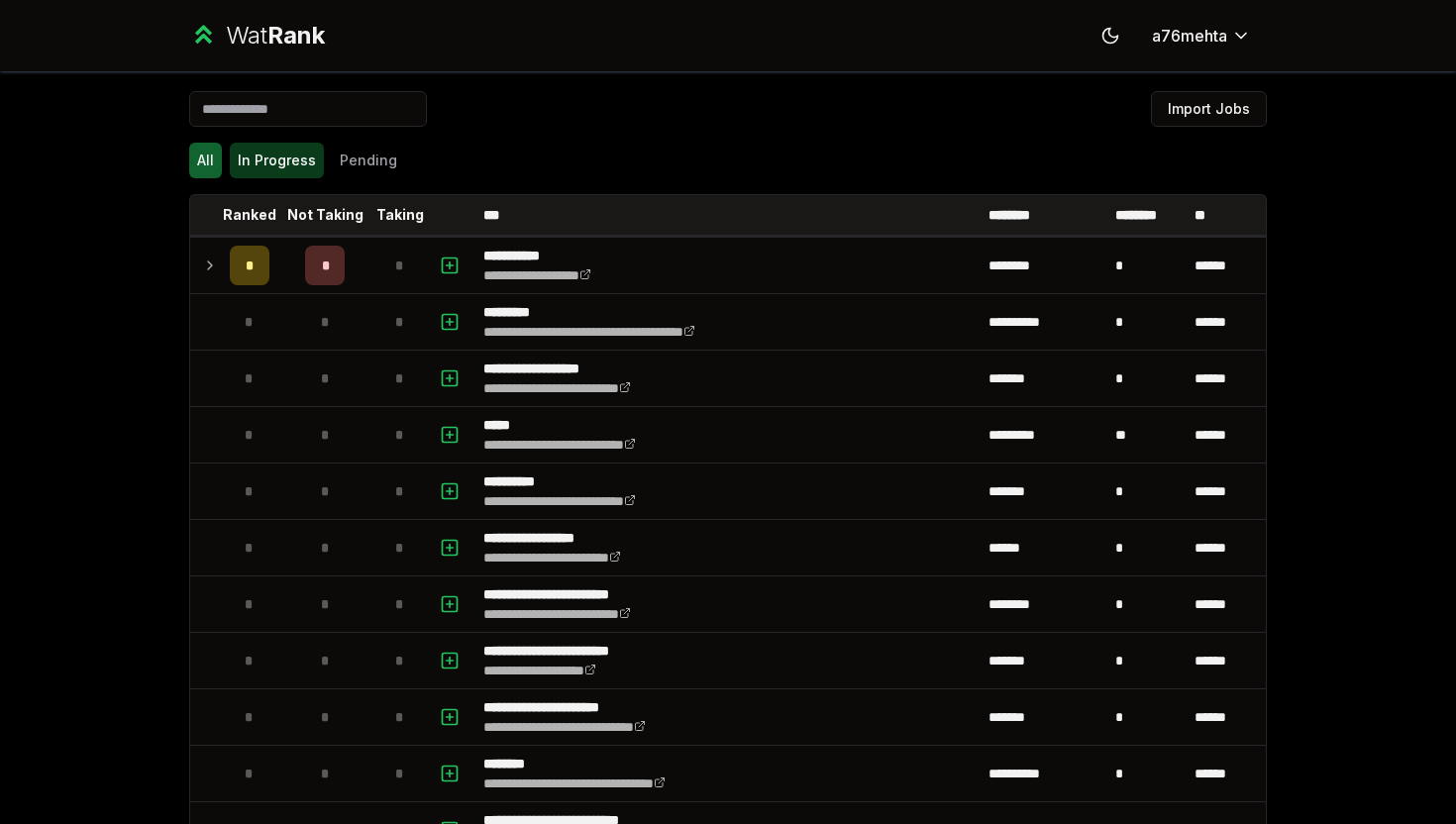 click on "In Progress" at bounding box center (276, 160) 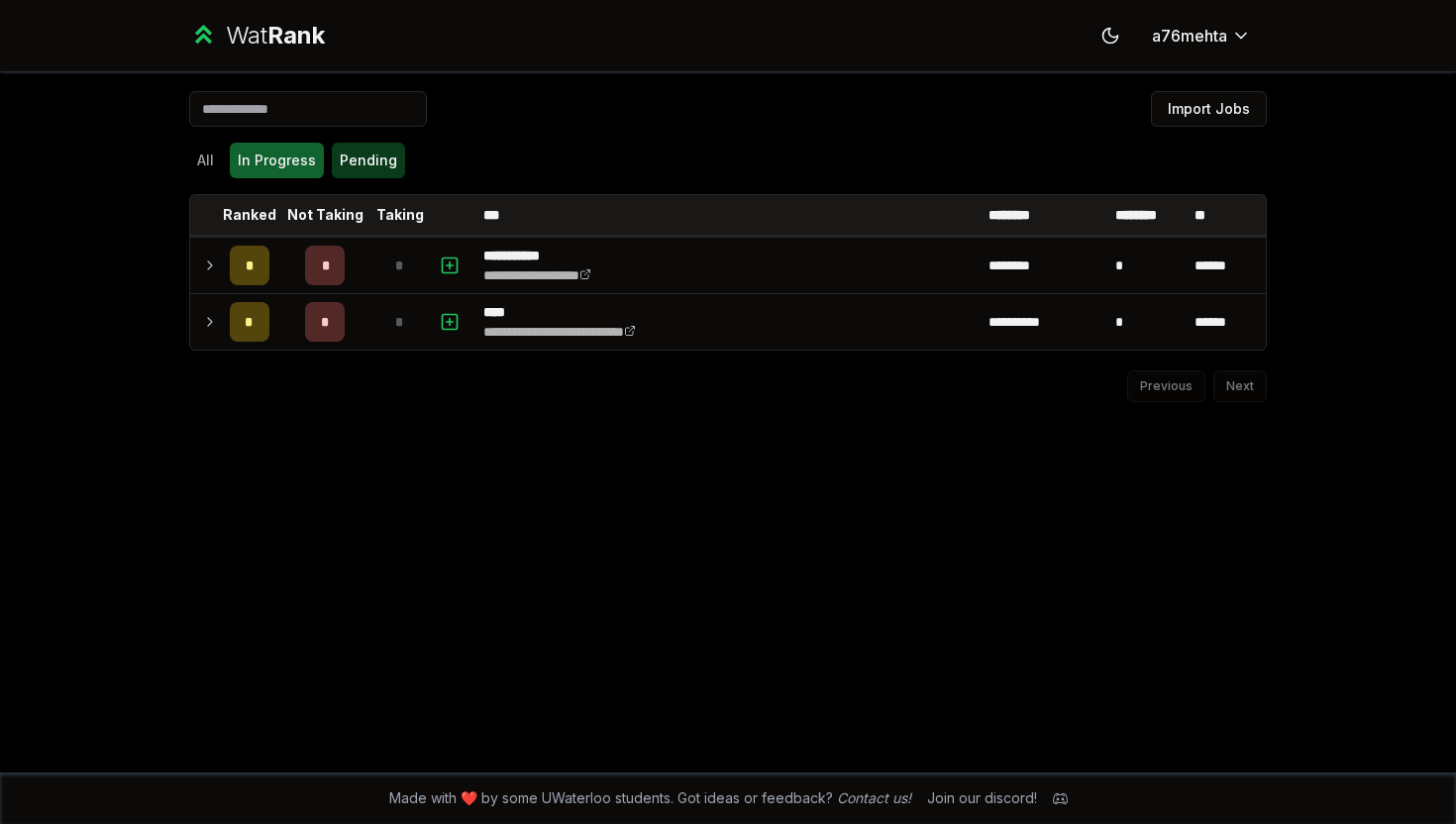 click on "Pending" at bounding box center [368, 160] 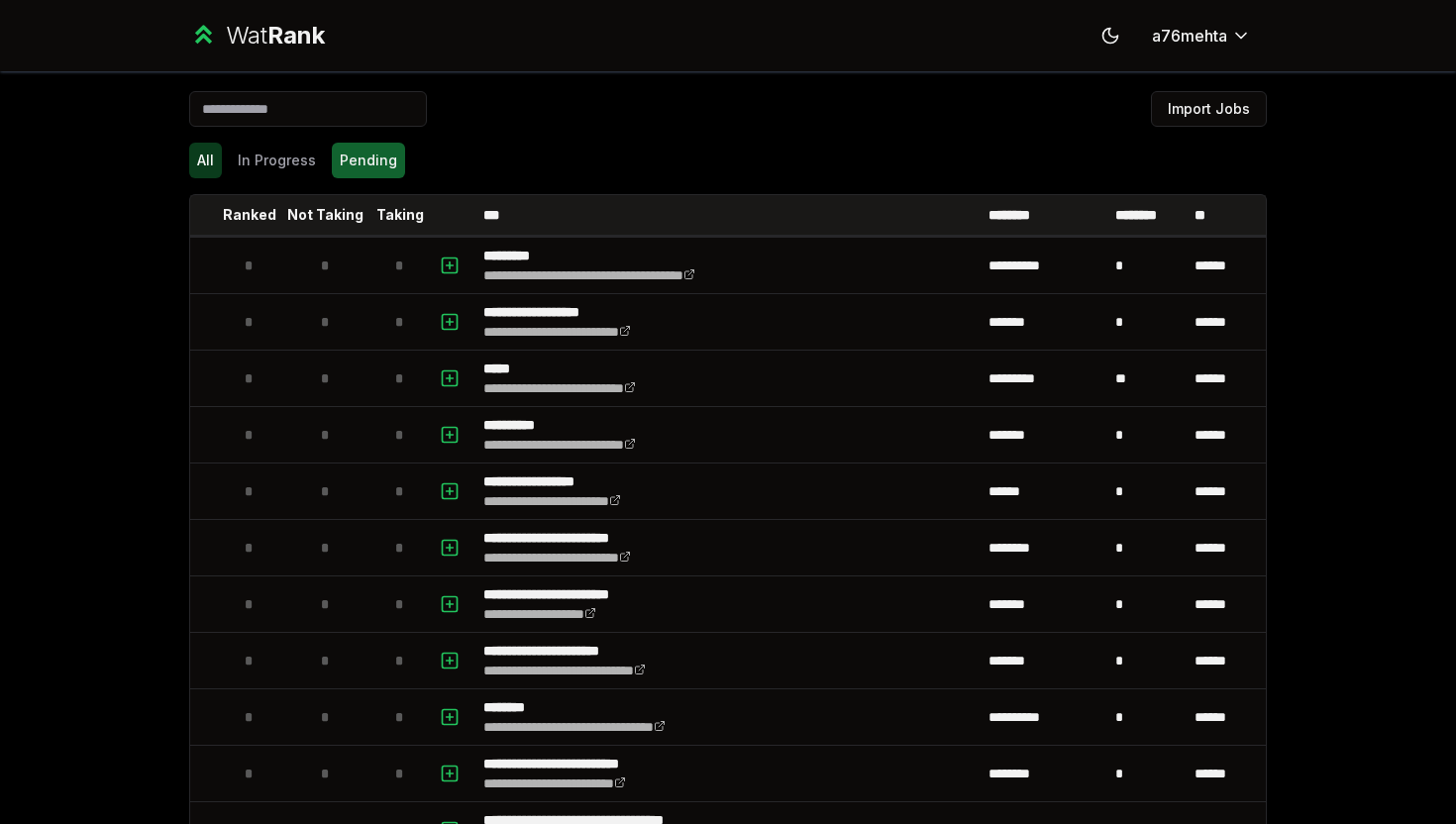 click on "All" at bounding box center [205, 160] 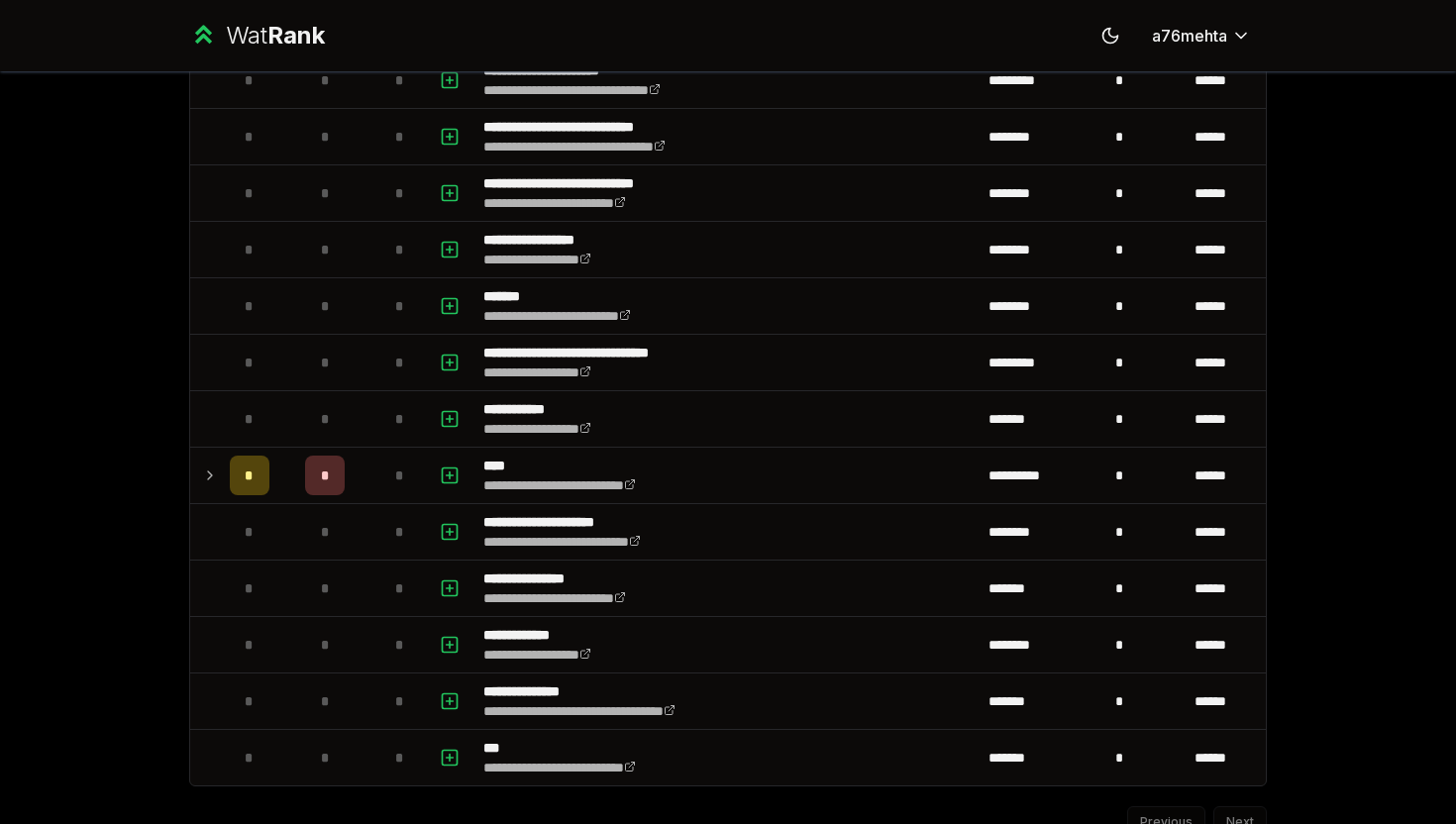 scroll, scrollTop: 2266, scrollLeft: 0, axis: vertical 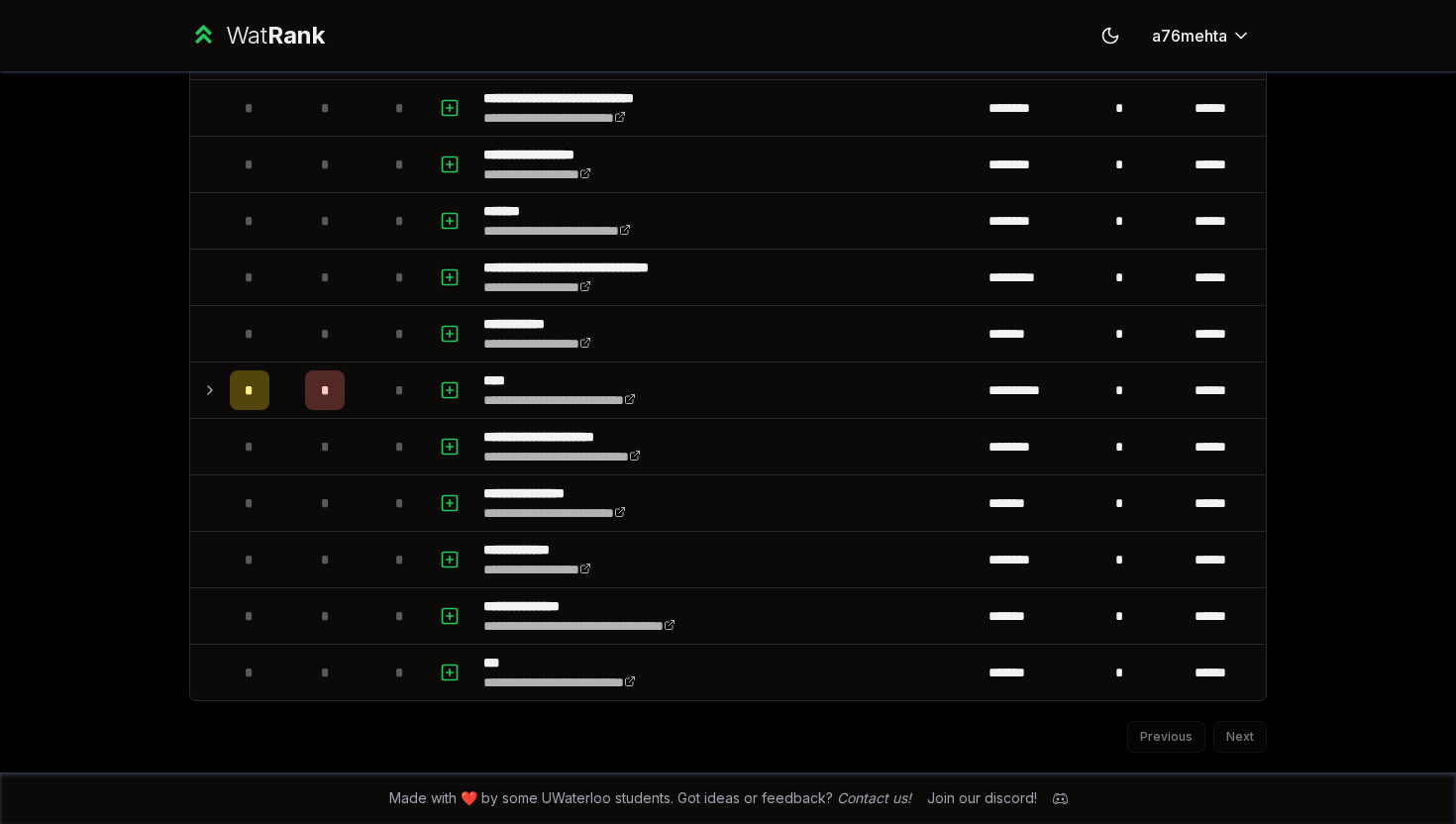 type 